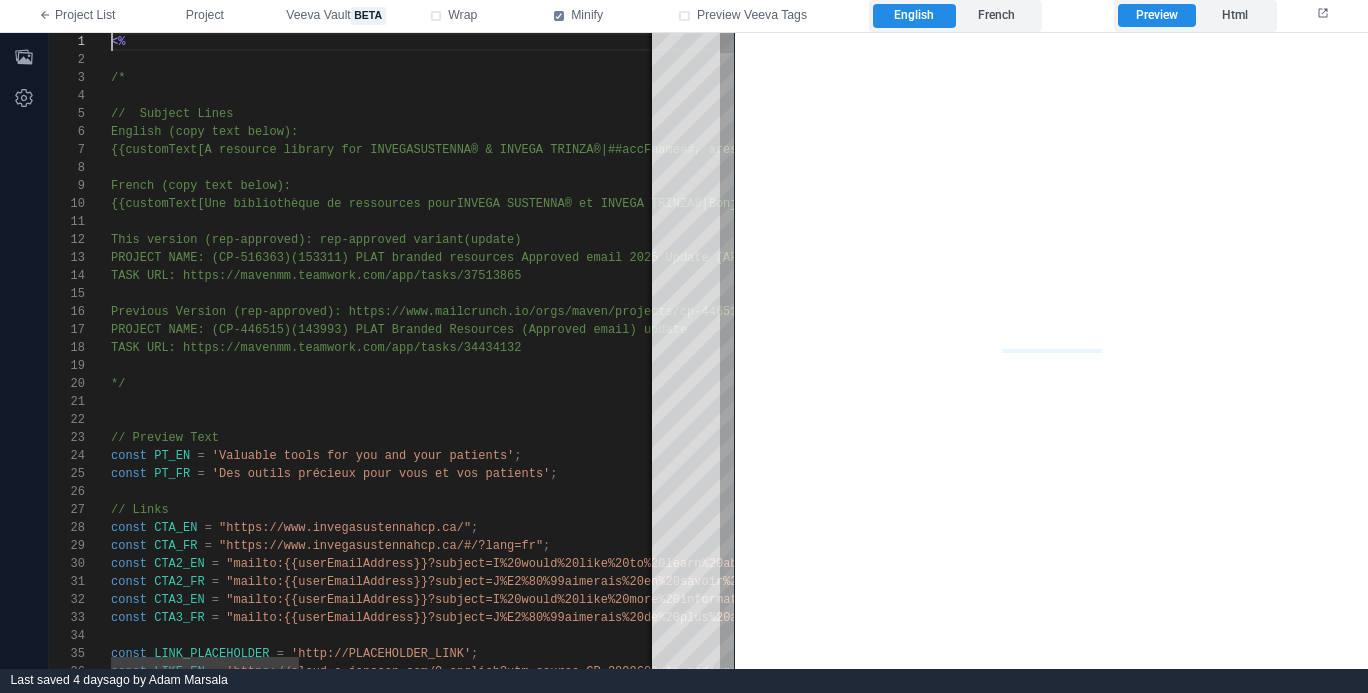 scroll, scrollTop: 0, scrollLeft: 0, axis: both 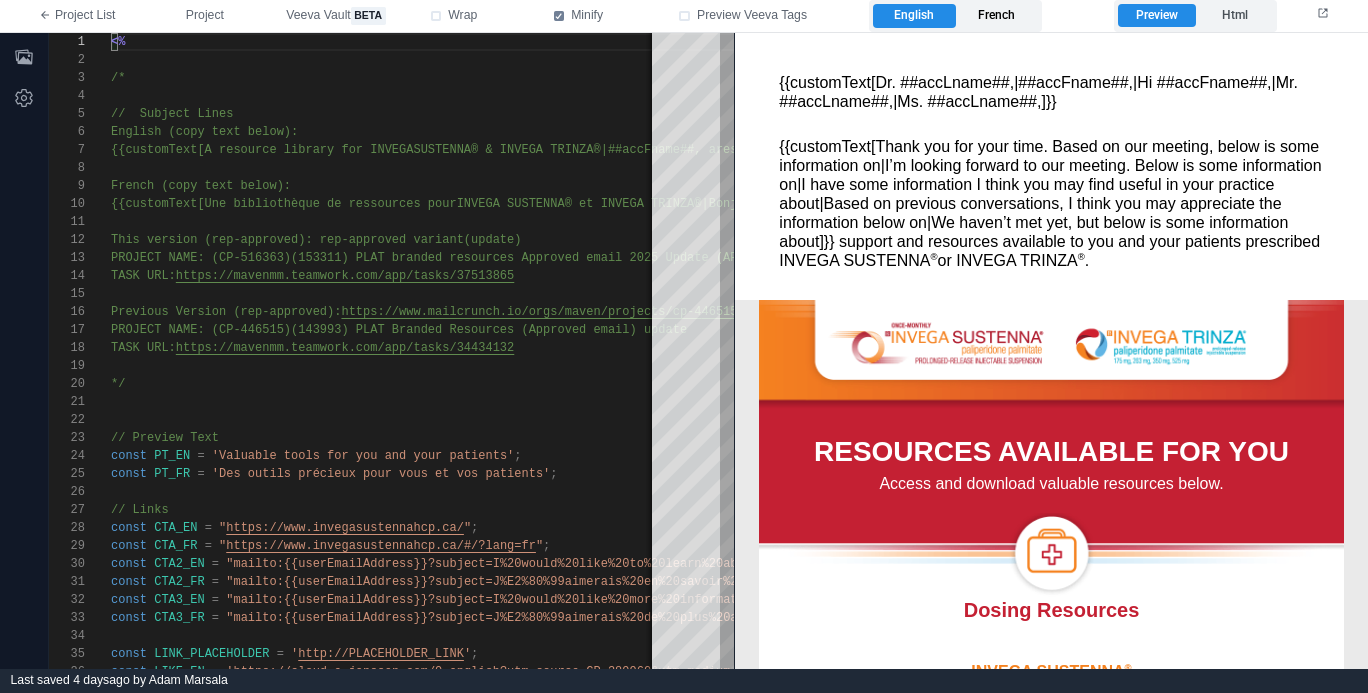 click on "French" at bounding box center [997, 16] 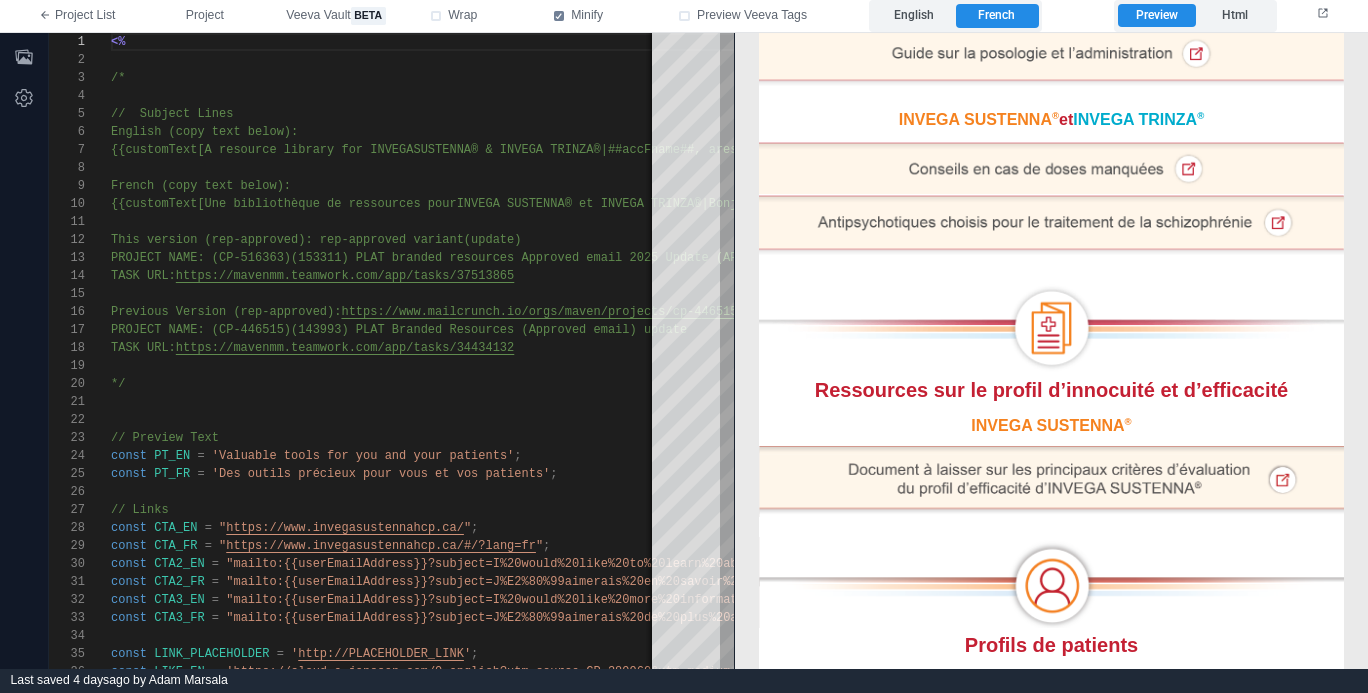 scroll, scrollTop: 900, scrollLeft: 0, axis: vertical 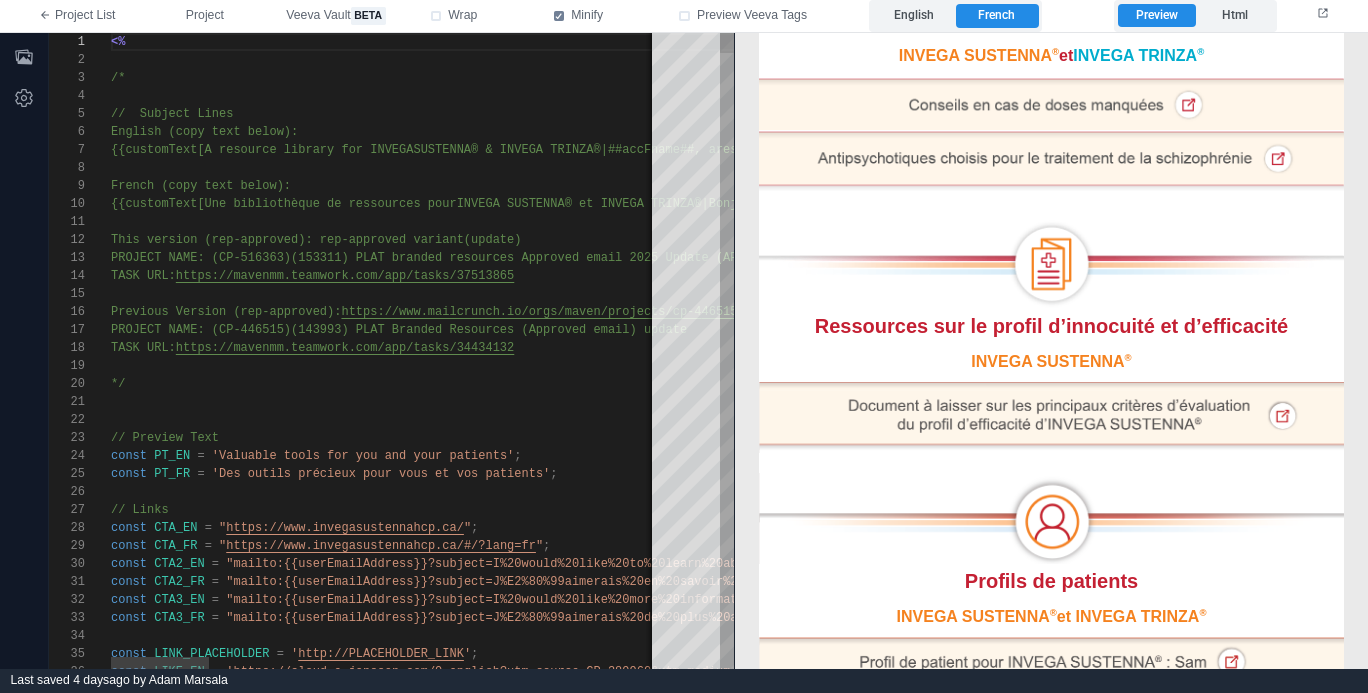 type on "**********" 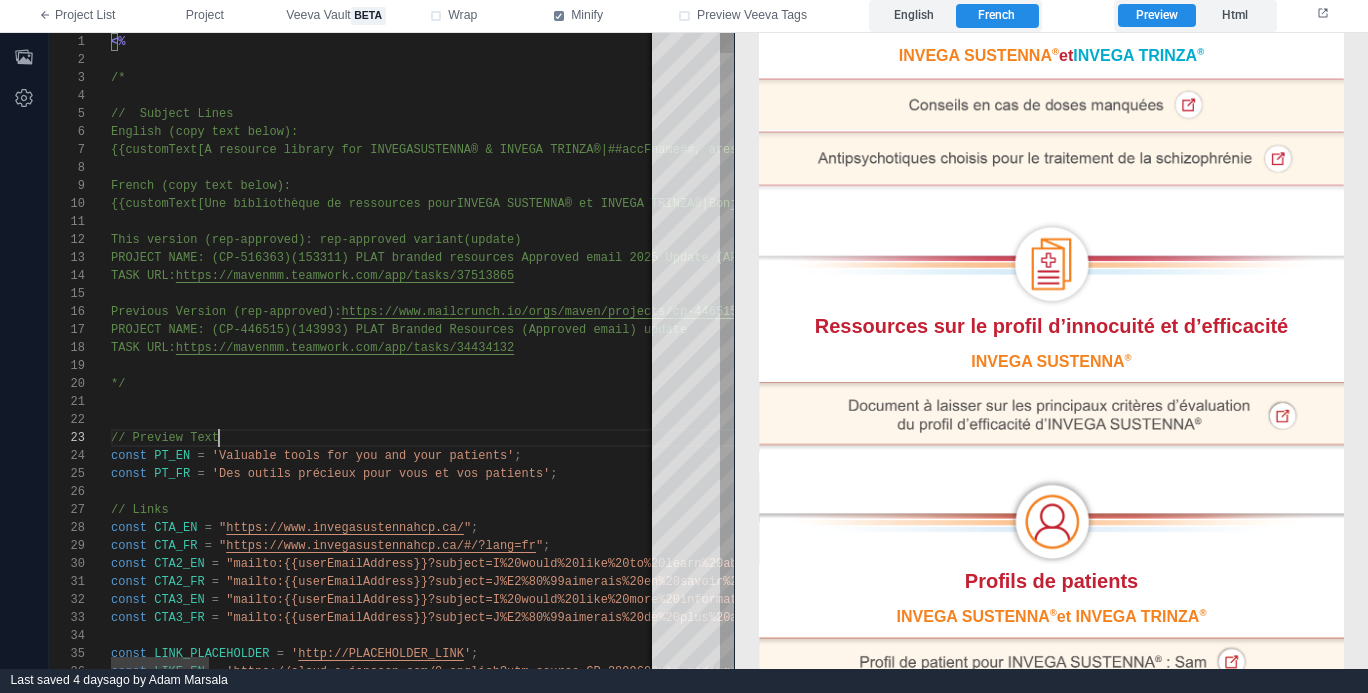 scroll, scrollTop: 36, scrollLeft: 108, axis: both 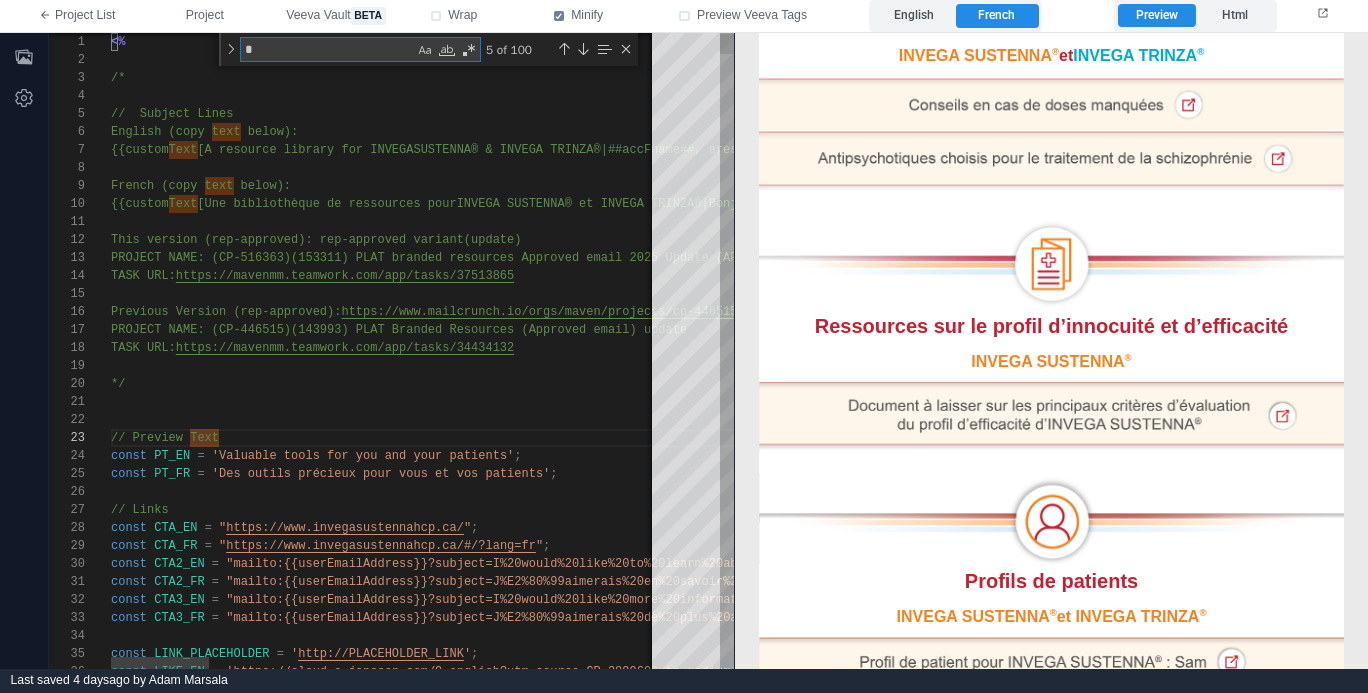 type on "**" 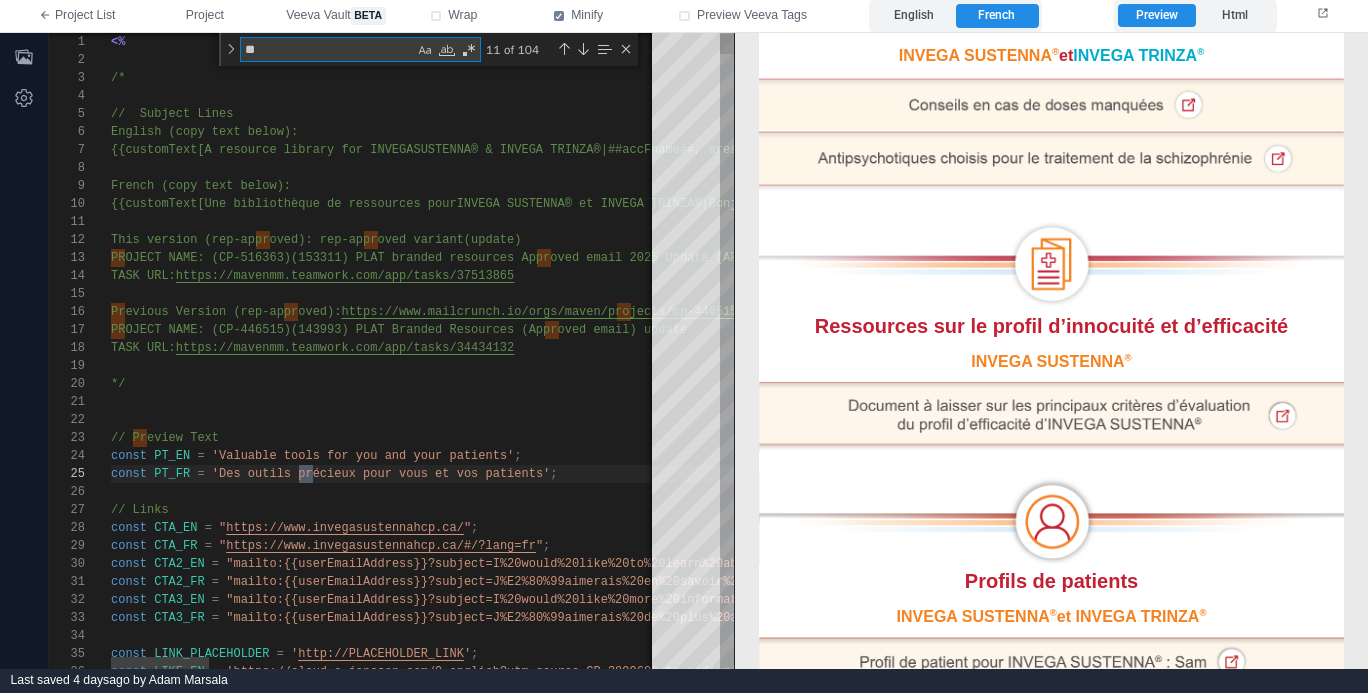 type on "**********" 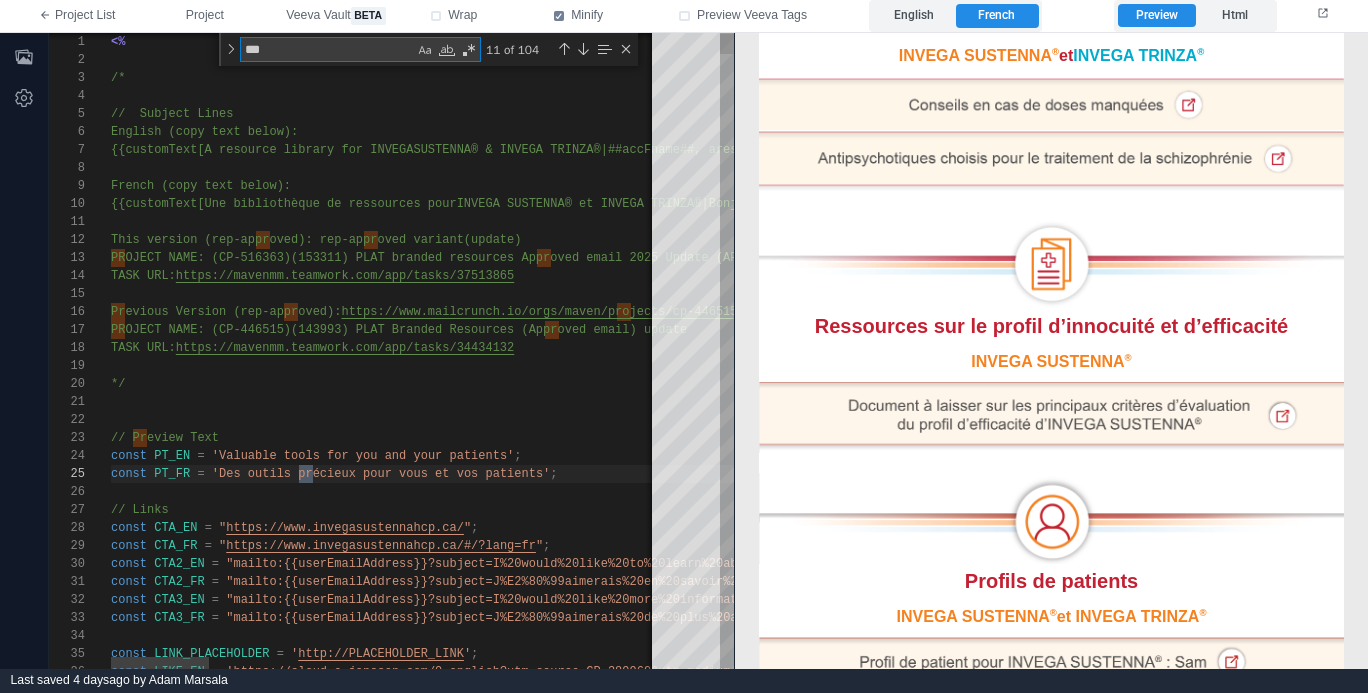 type on "****" 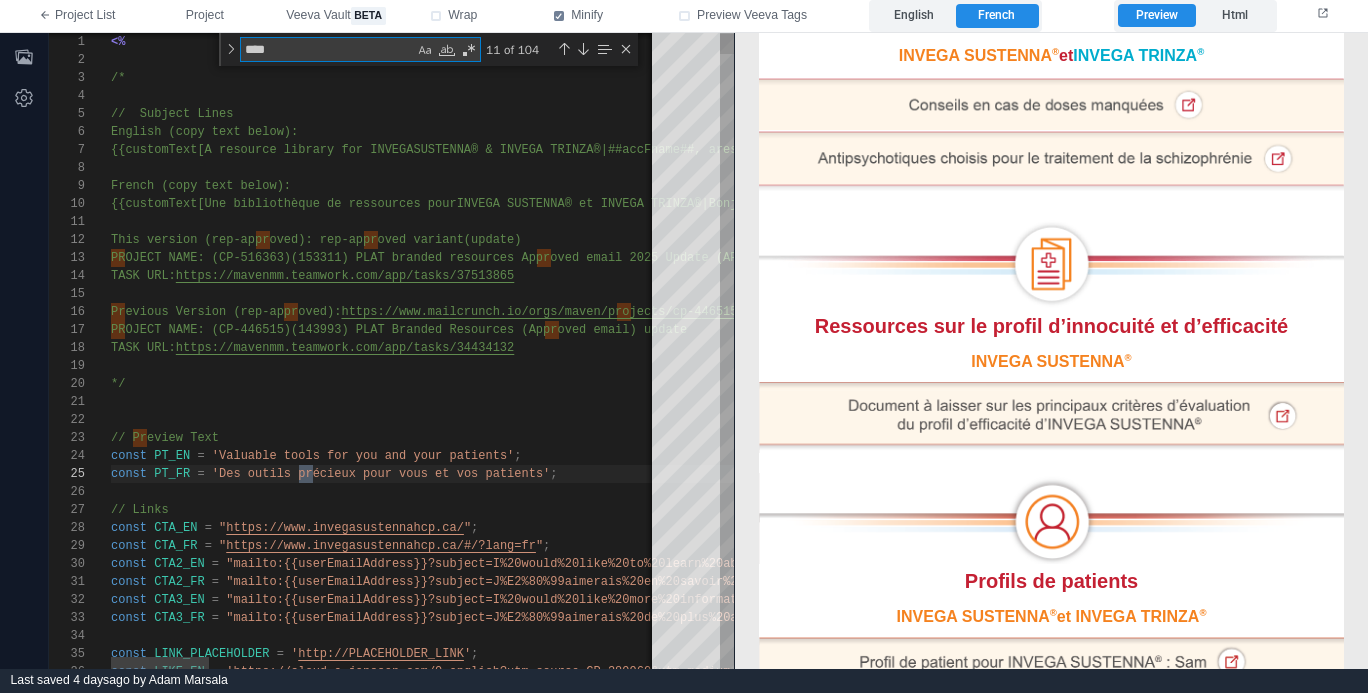 type on "**********" 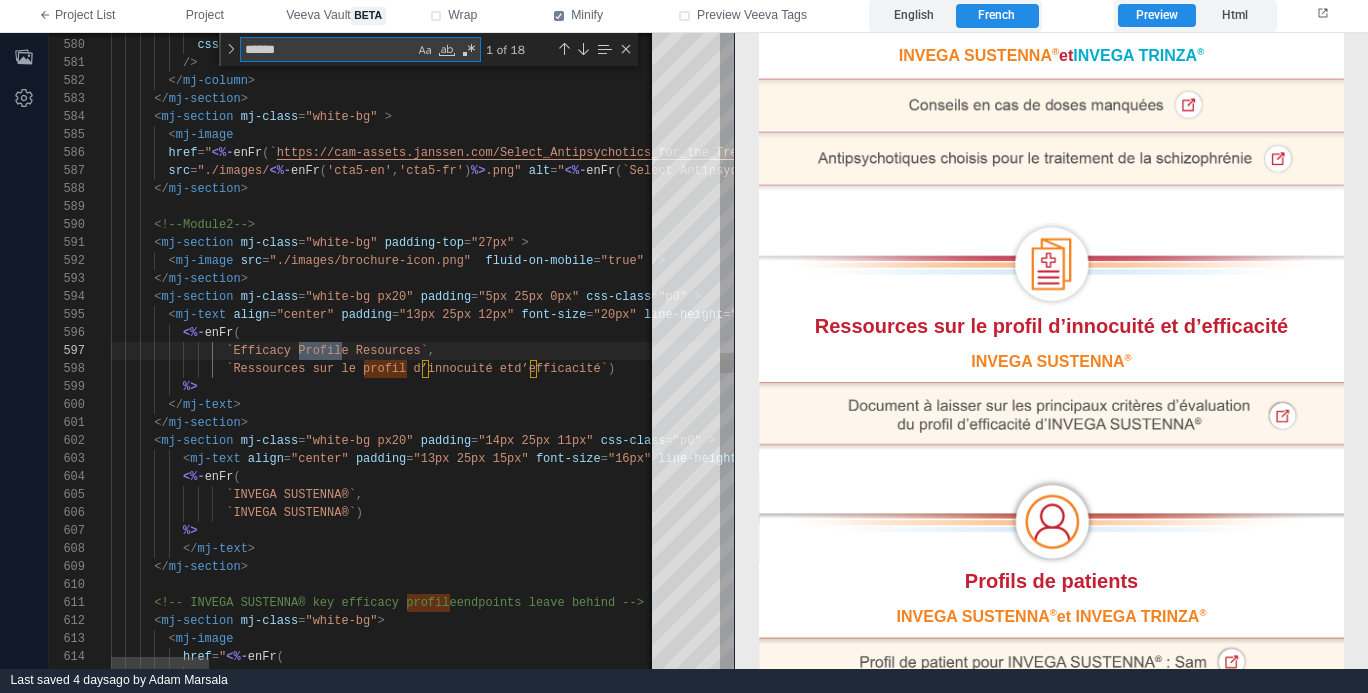 scroll, scrollTop: 180, scrollLeft: 231, axis: both 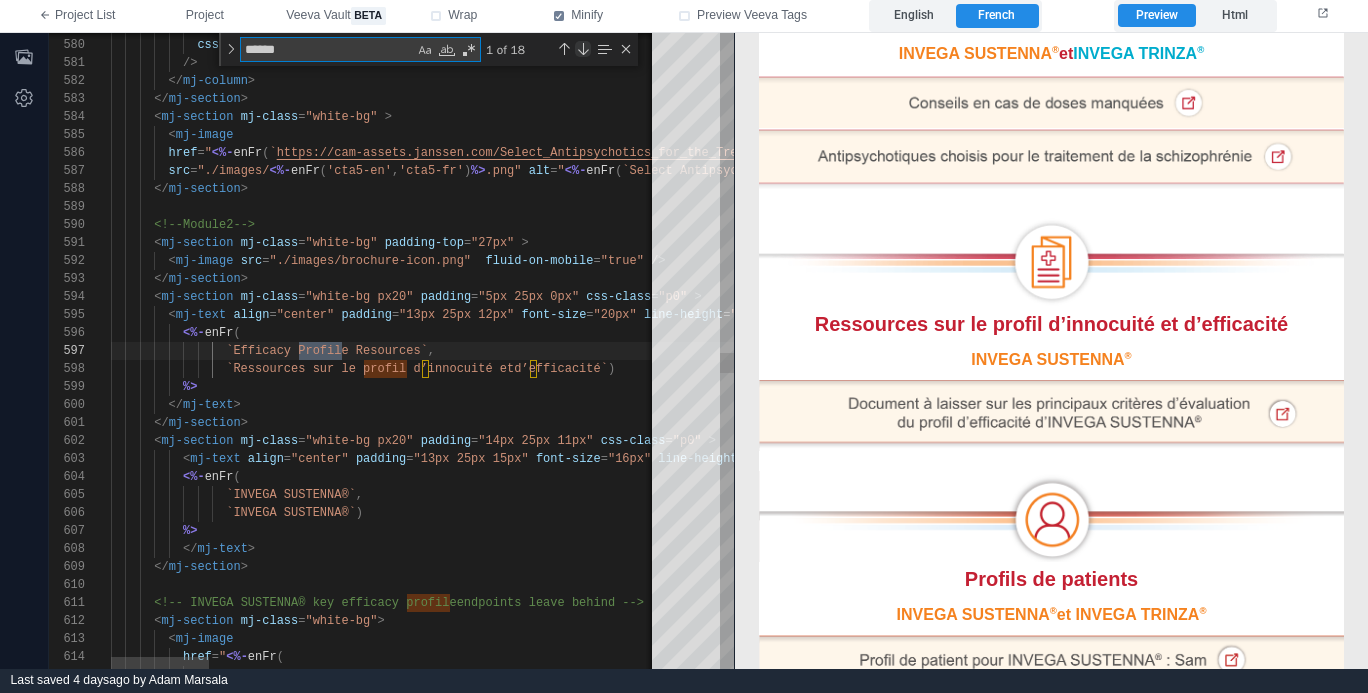 type on "******" 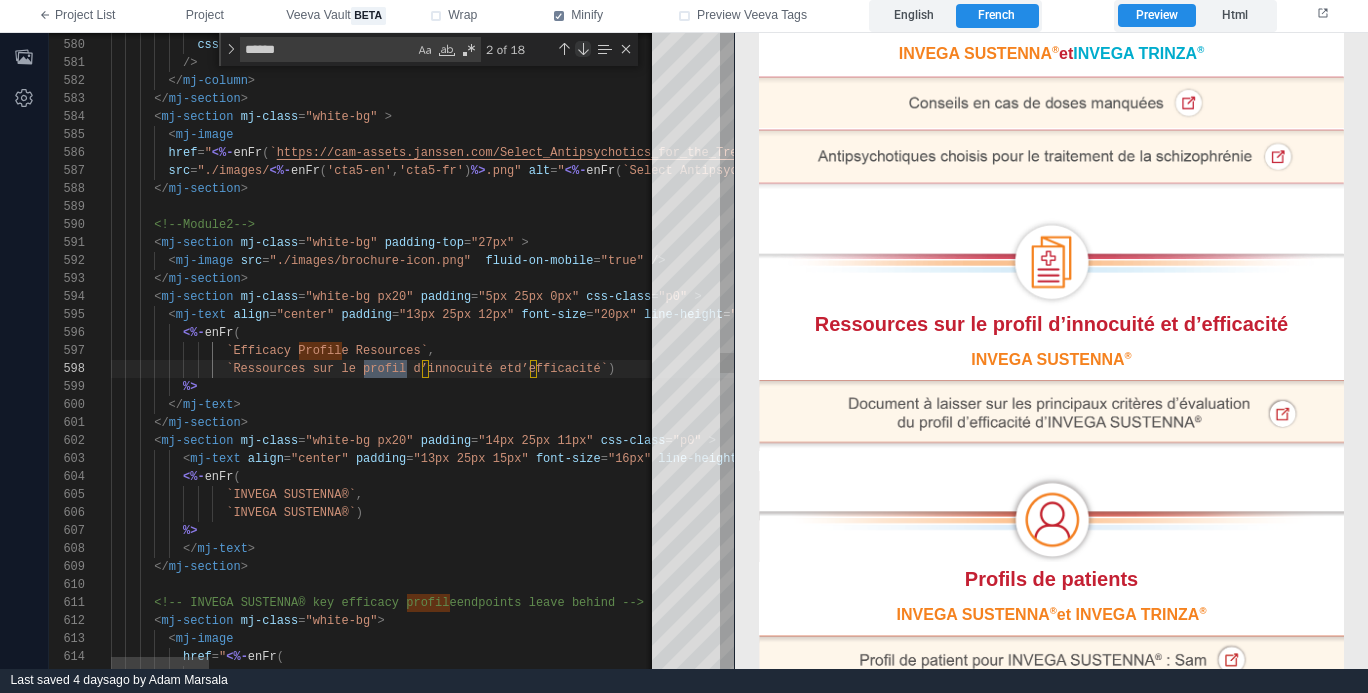 click at bounding box center [583, 49] 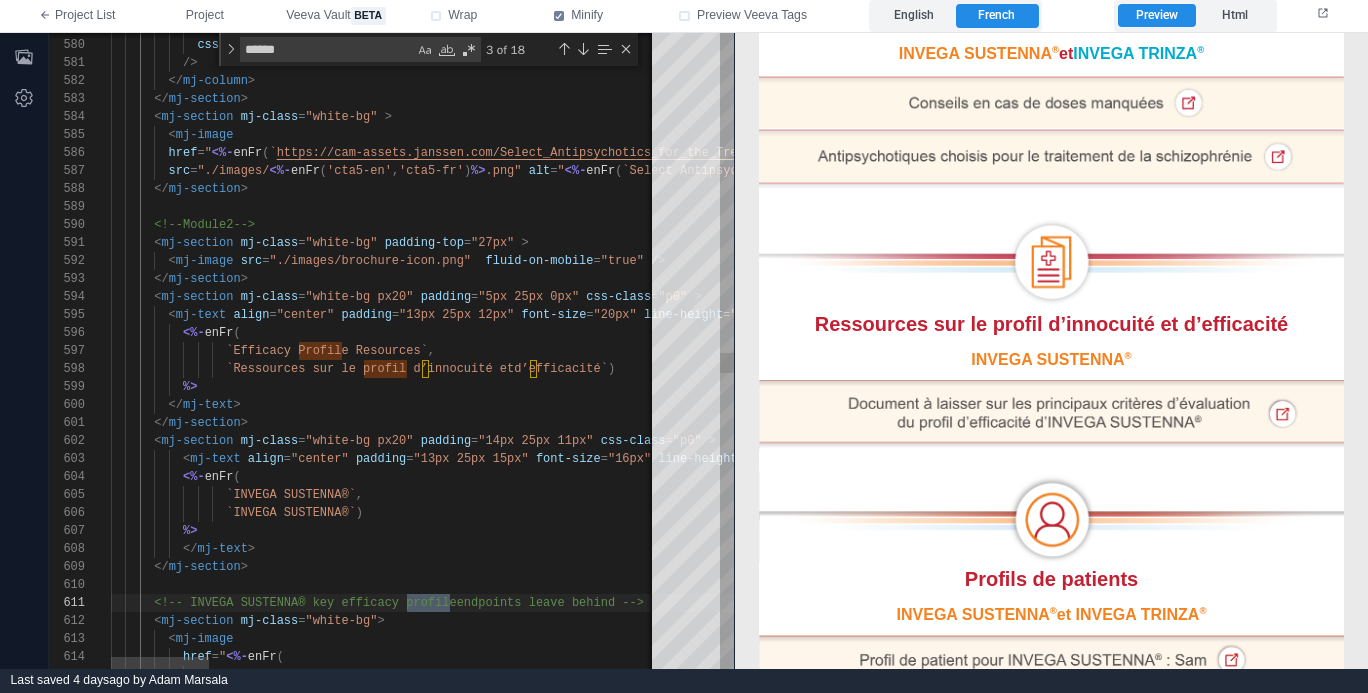 click on "`Ressources sur le profil d’innocuité et" at bounding box center [370, 369] 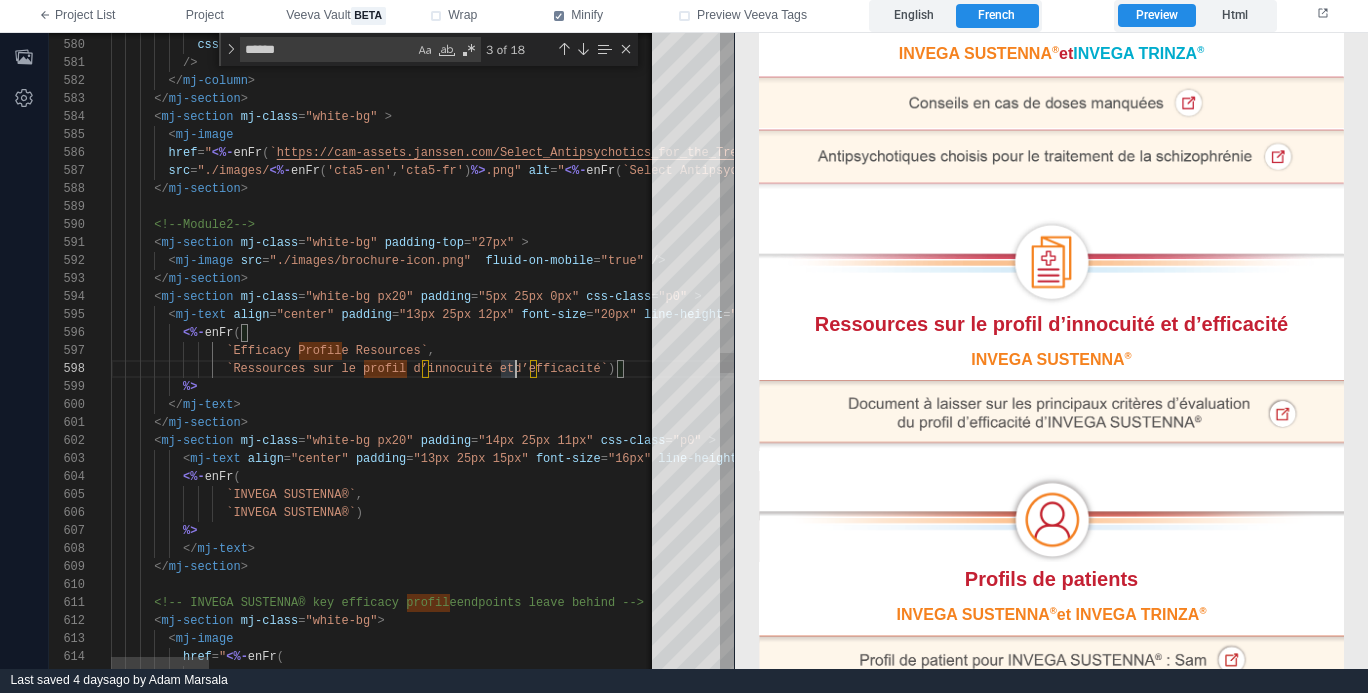 click on "`Ressources sur le profil d’innocuité et" at bounding box center (370, 369) 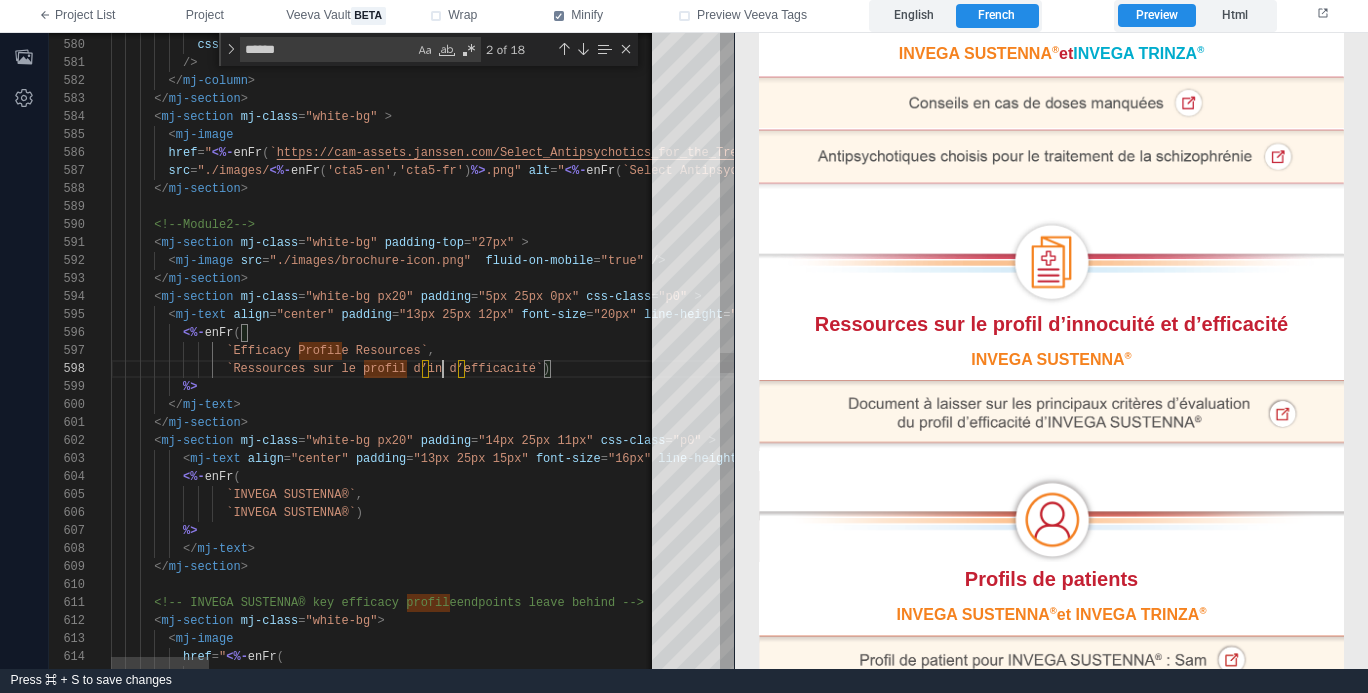 scroll, scrollTop: 126, scrollLeft: 296, axis: both 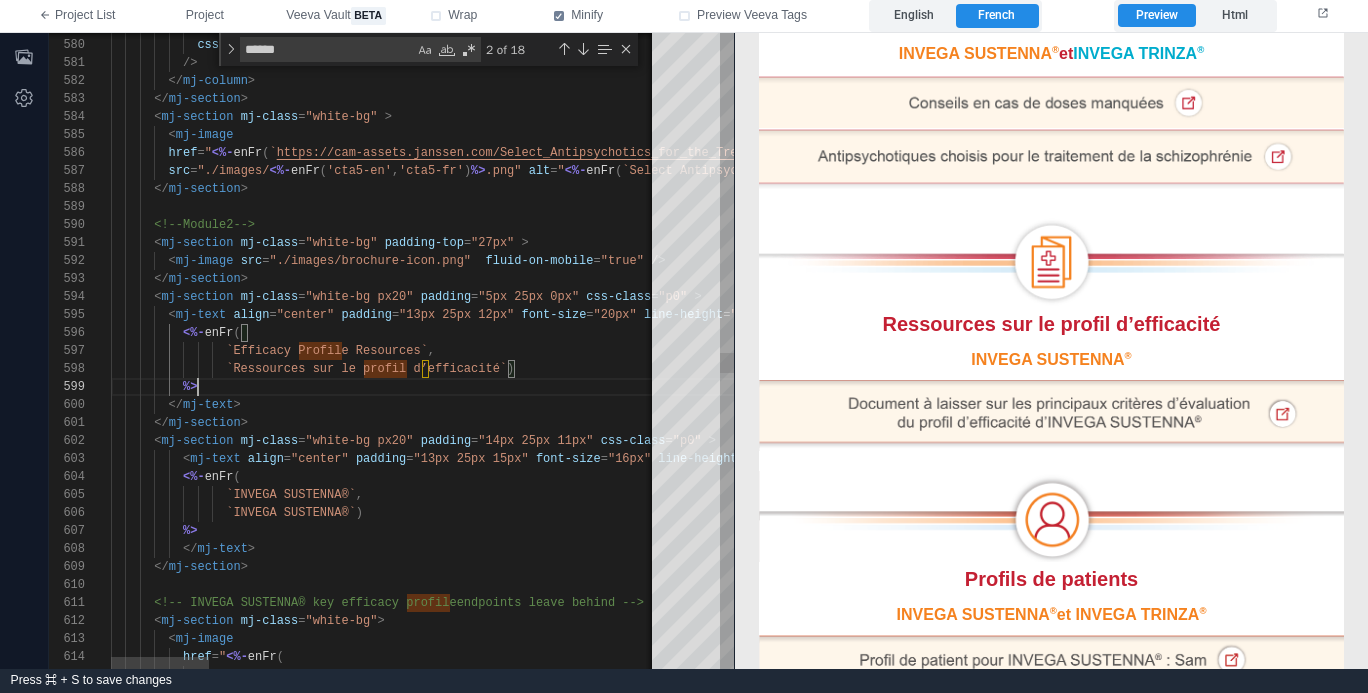 click on "%>" at bounding box center (1635, 387) 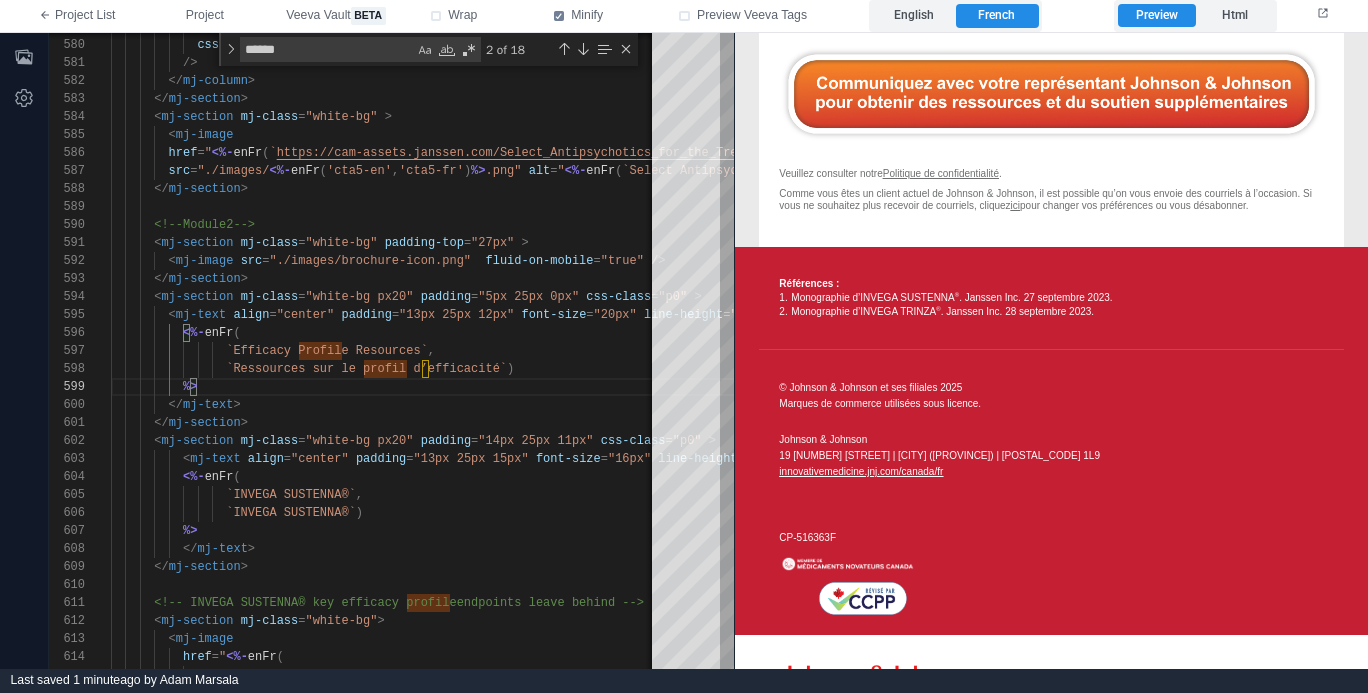 scroll, scrollTop: 4326, scrollLeft: 0, axis: vertical 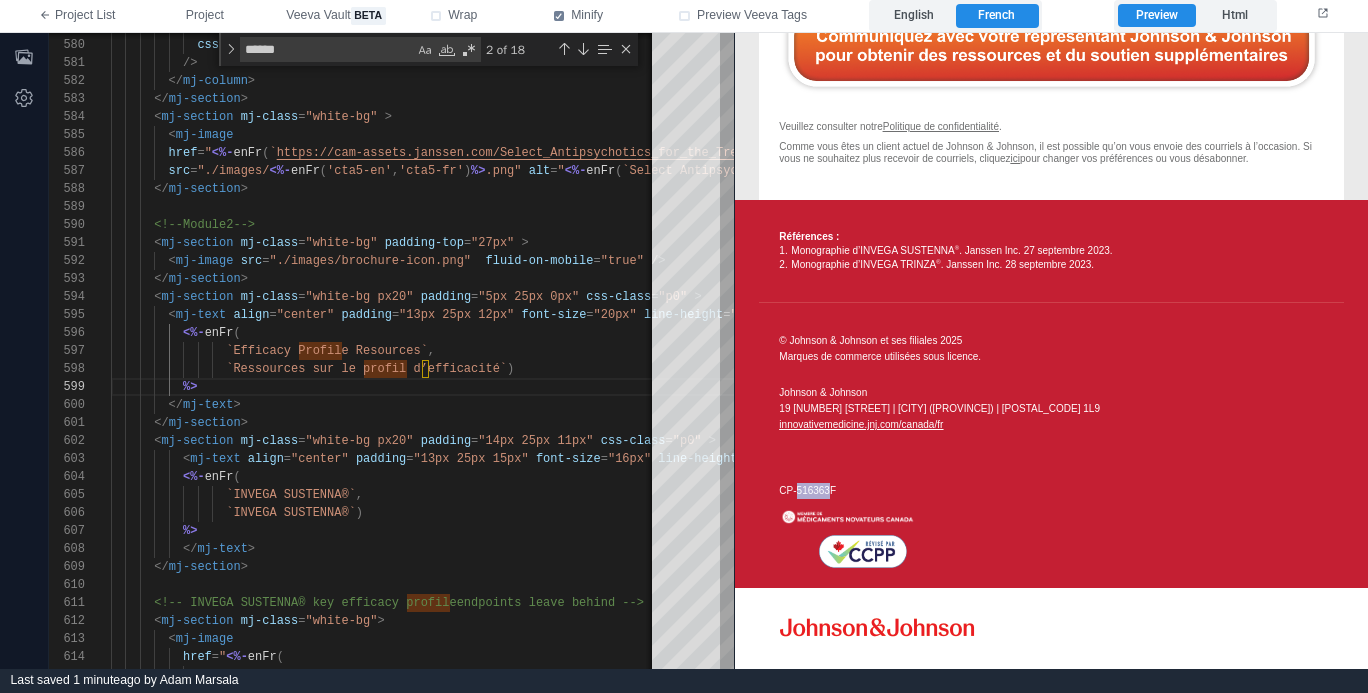 drag, startPoint x: 797, startPoint y: 491, endPoint x: 830, endPoint y: 487, distance: 33.24154 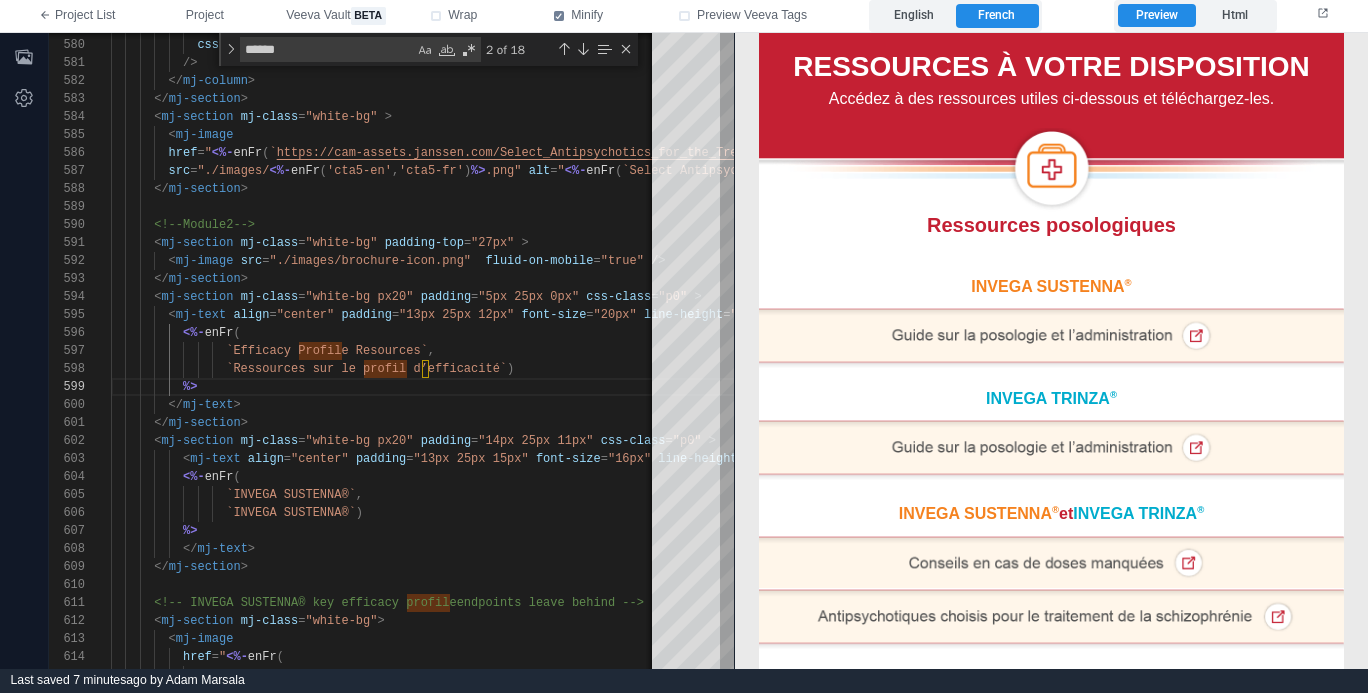 scroll, scrollTop: 550, scrollLeft: 0, axis: vertical 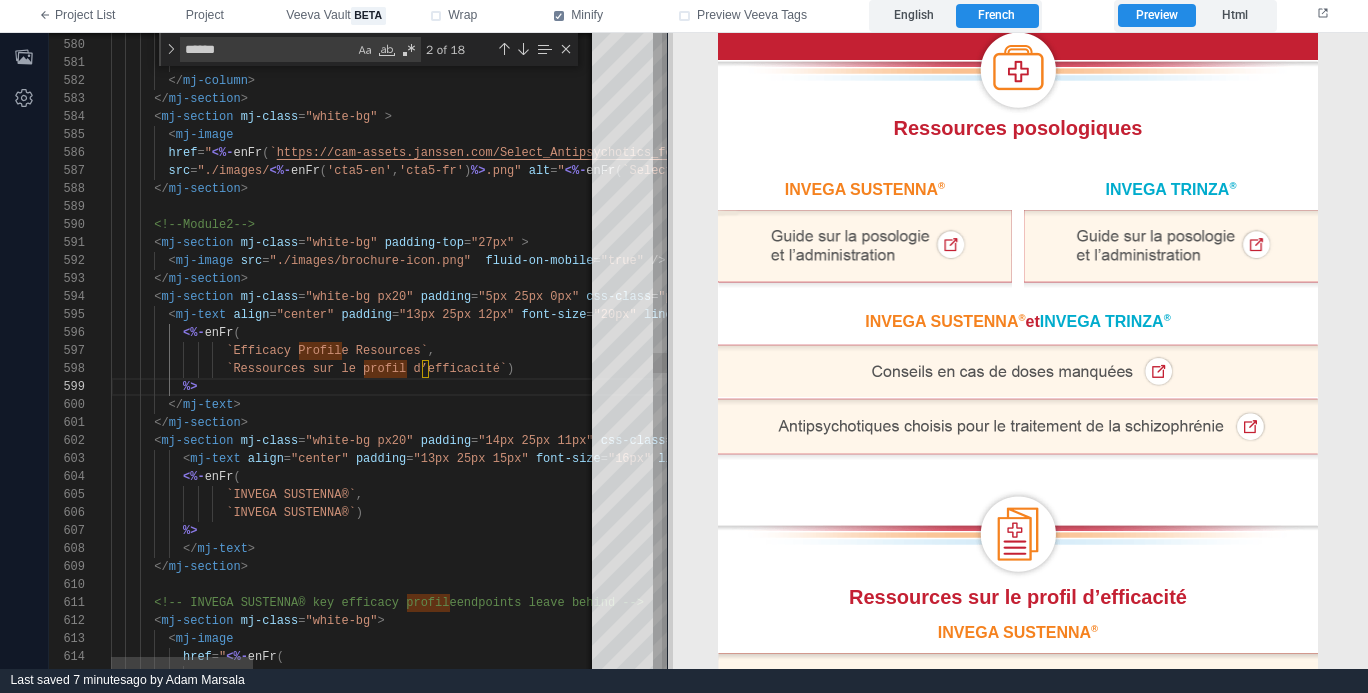 drag, startPoint x: 736, startPoint y: 223, endPoint x: 669, endPoint y: 221, distance: 67.02985 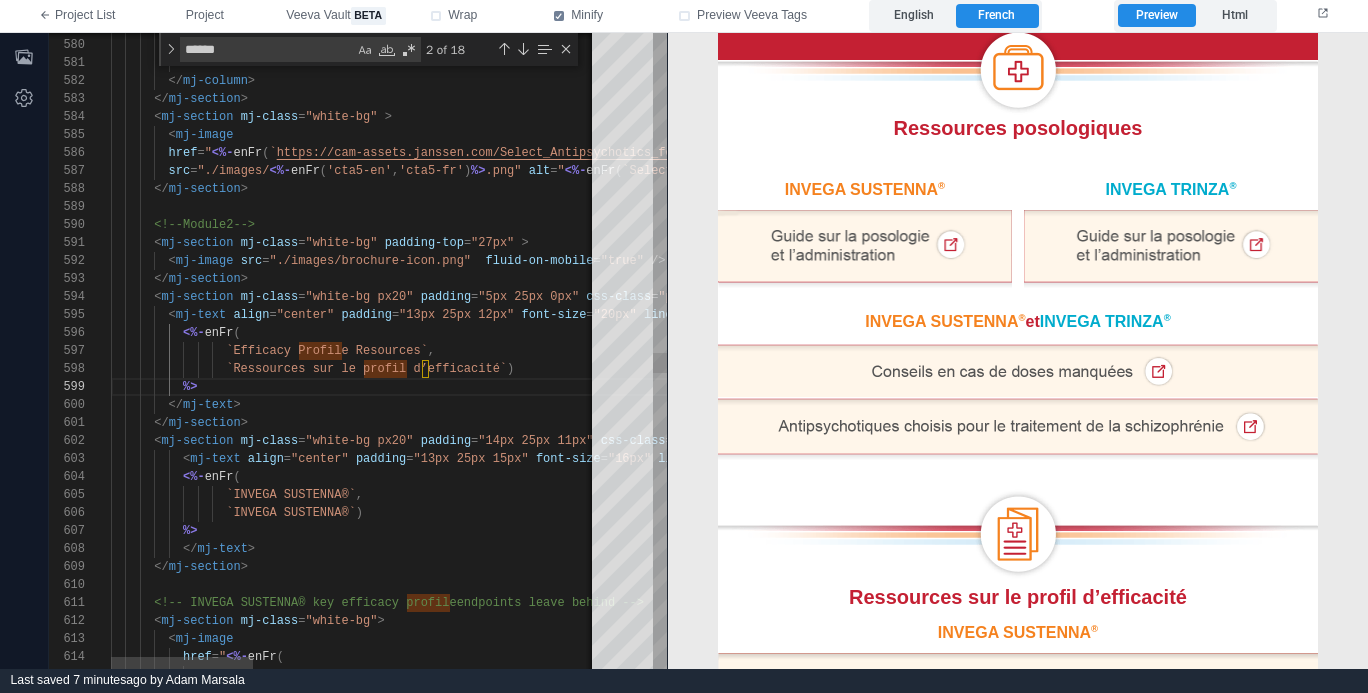 type on "**********" 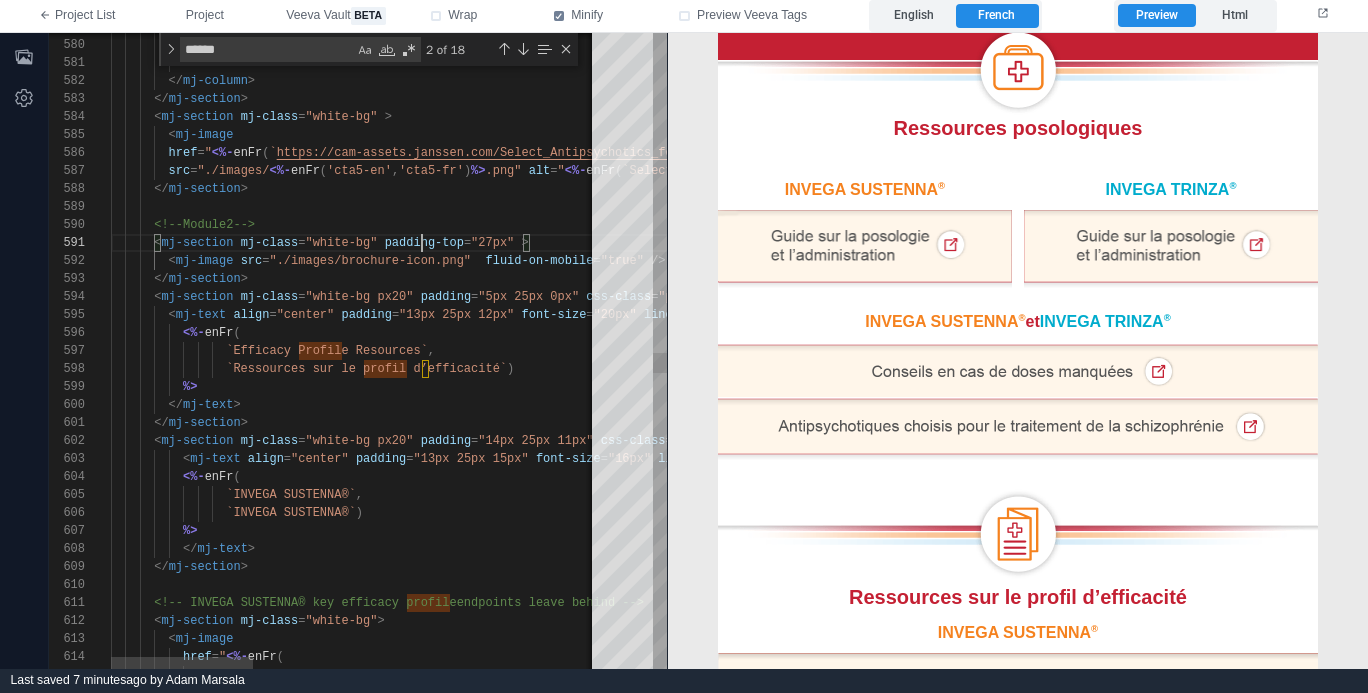 scroll, scrollTop: 0, scrollLeft: 311, axis: horizontal 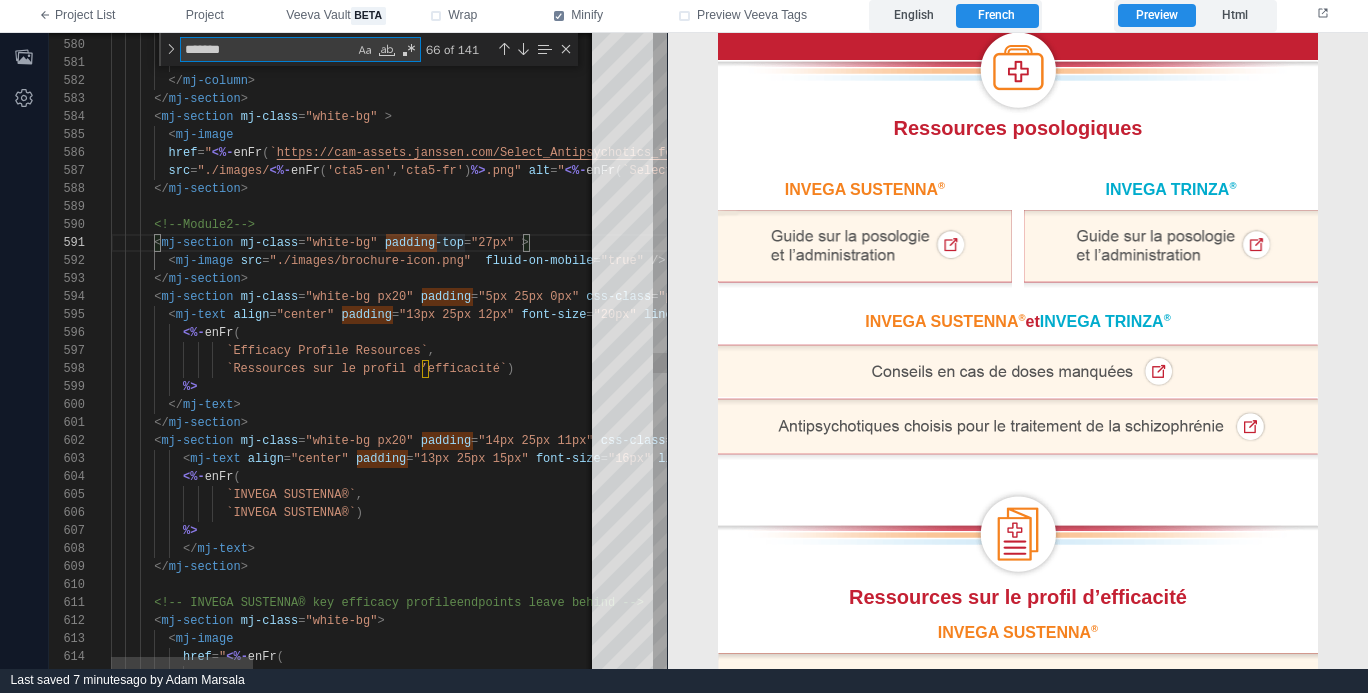 type on "*" 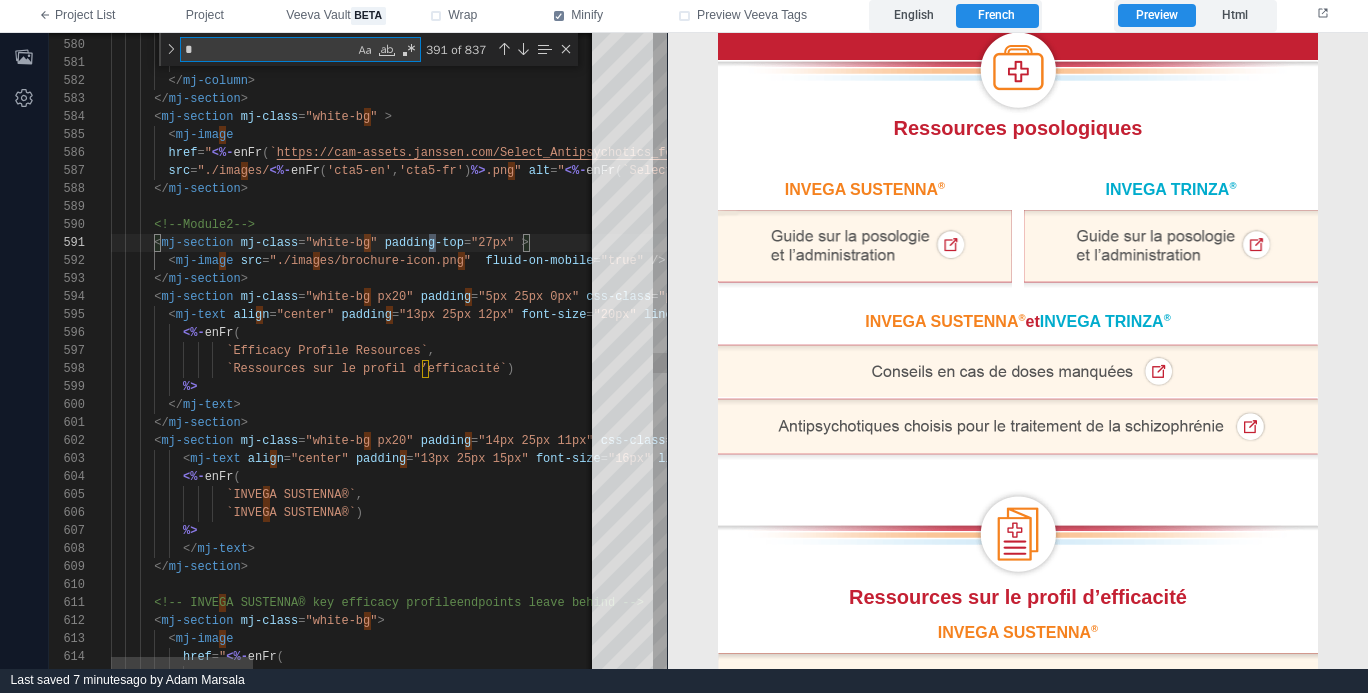 scroll, scrollTop: 0, scrollLeft: 325, axis: horizontal 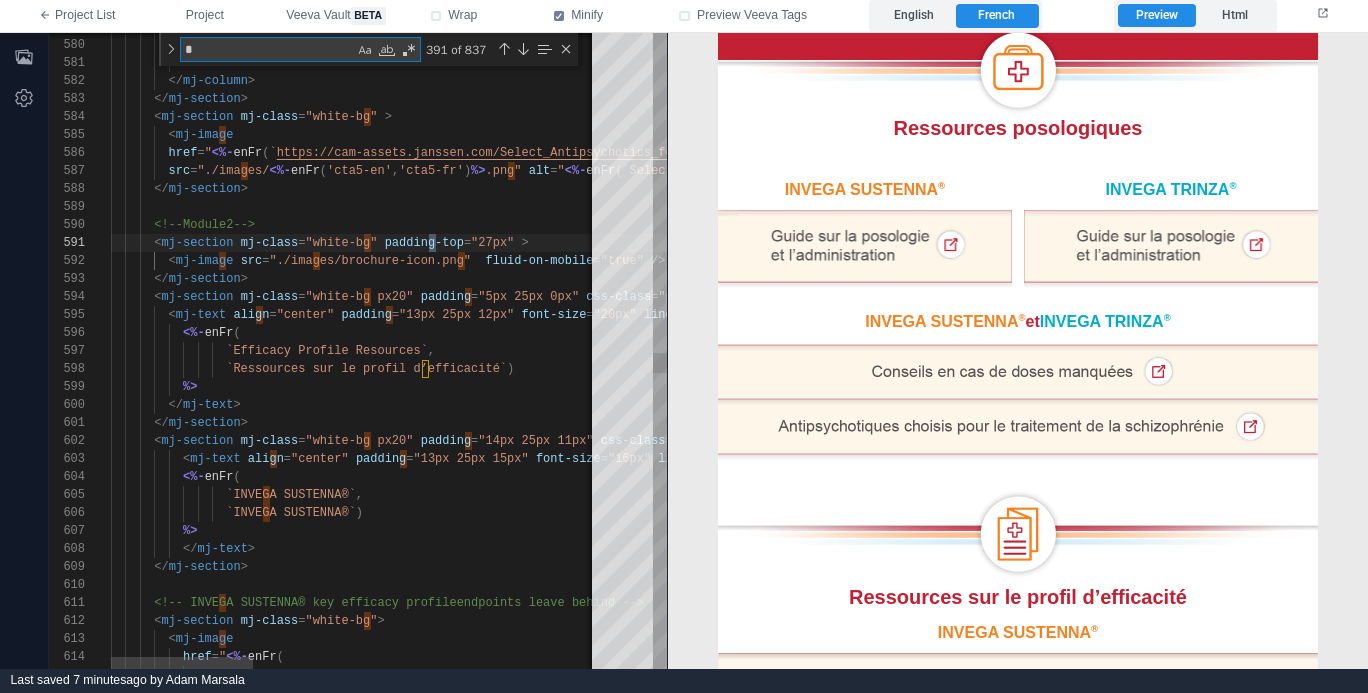 type on "**********" 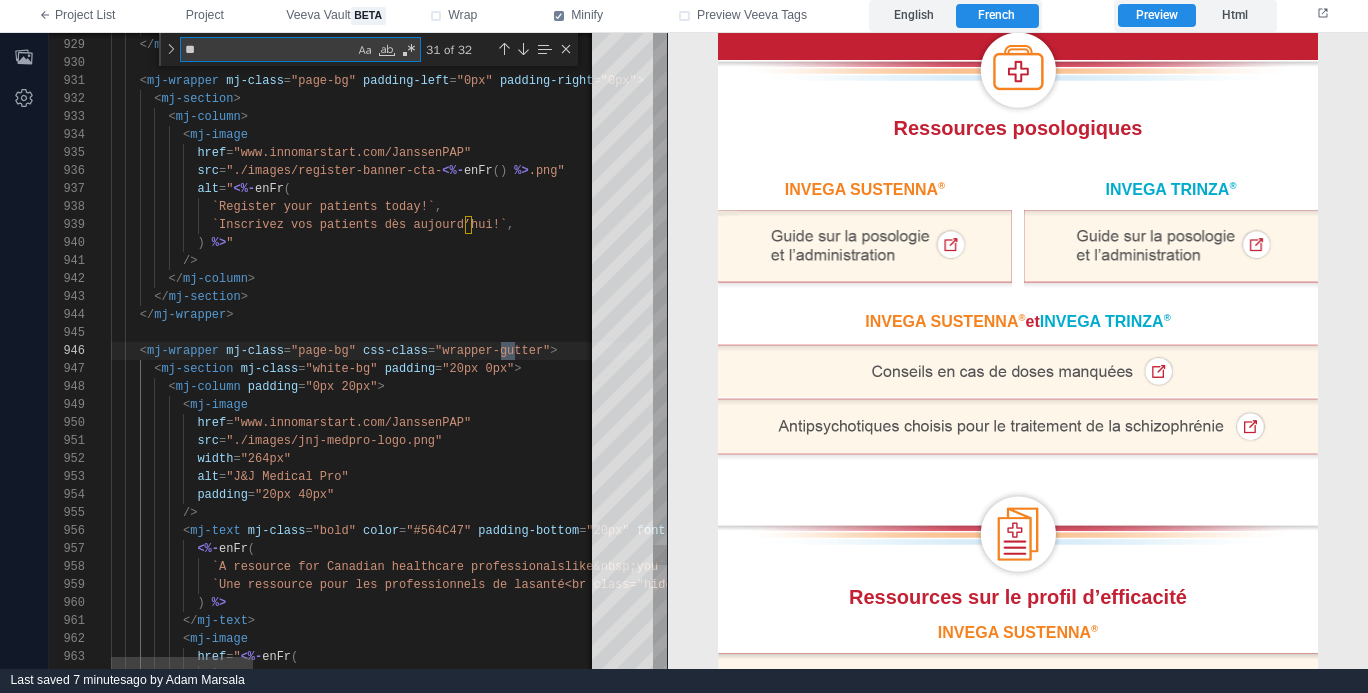 type on "**********" 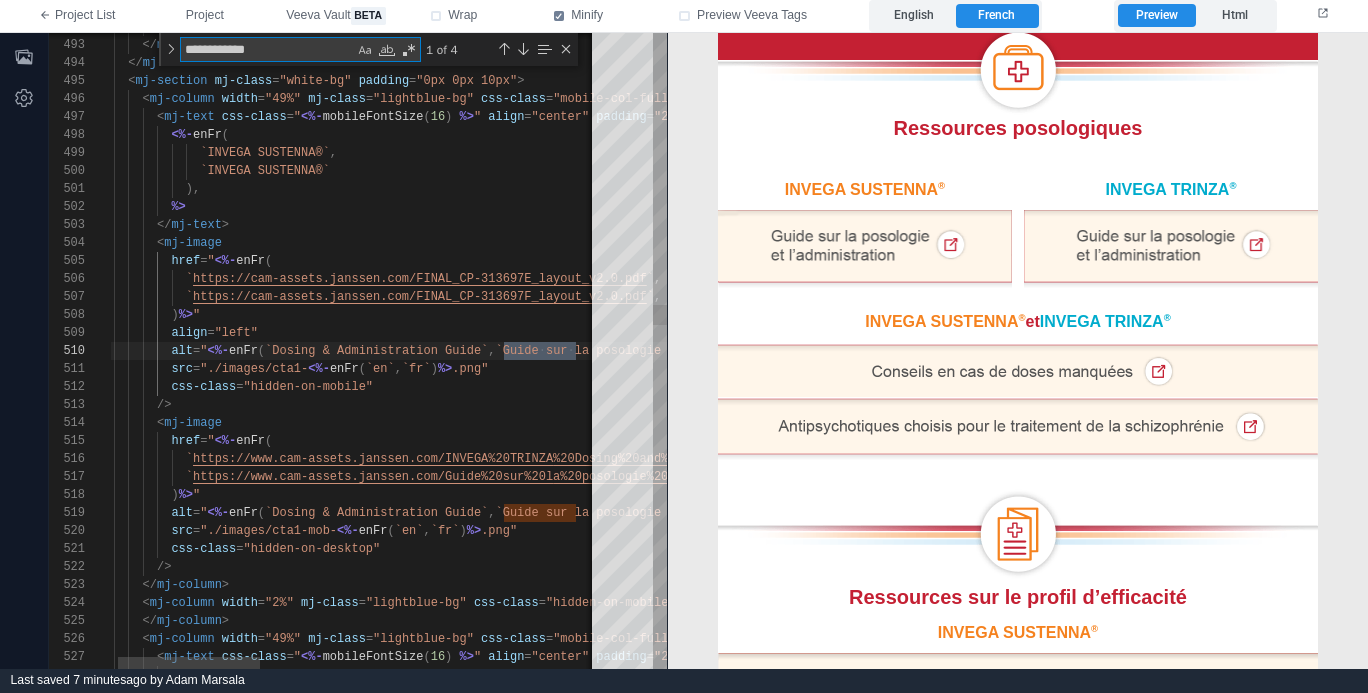 scroll, scrollTop: 180, scrollLeft: 506, axis: both 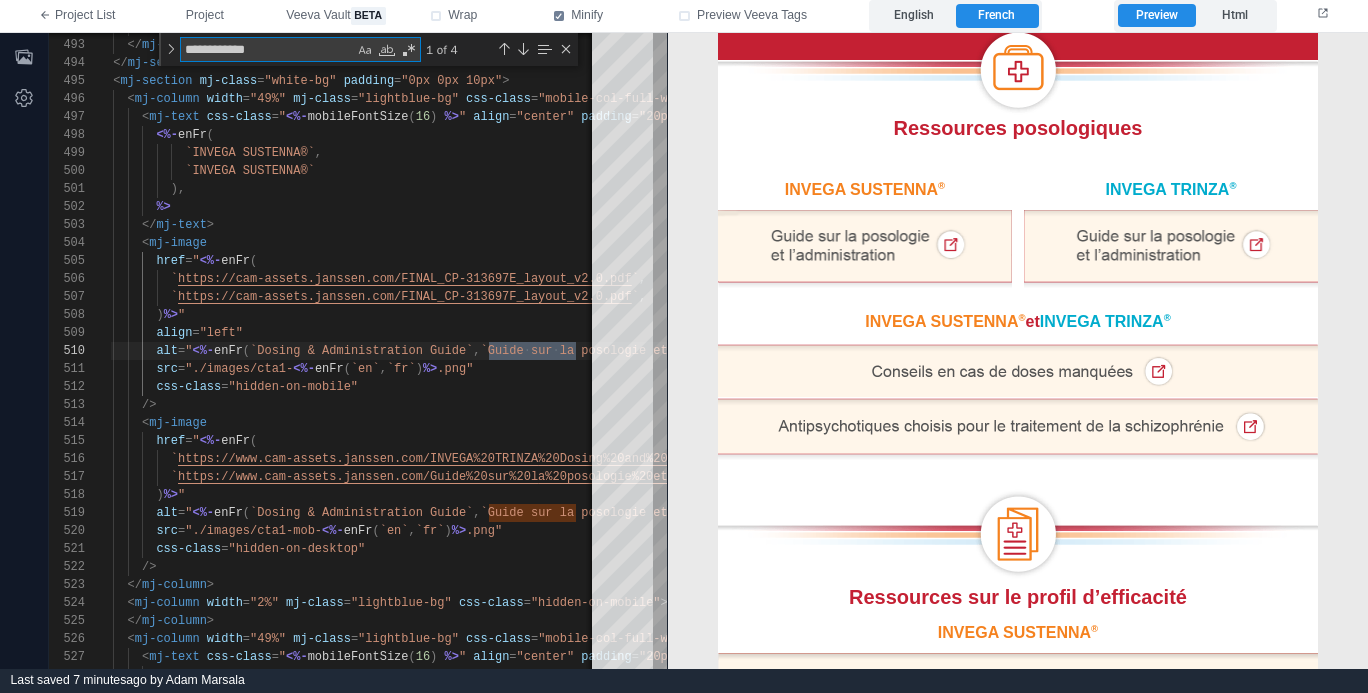 type on "**********" 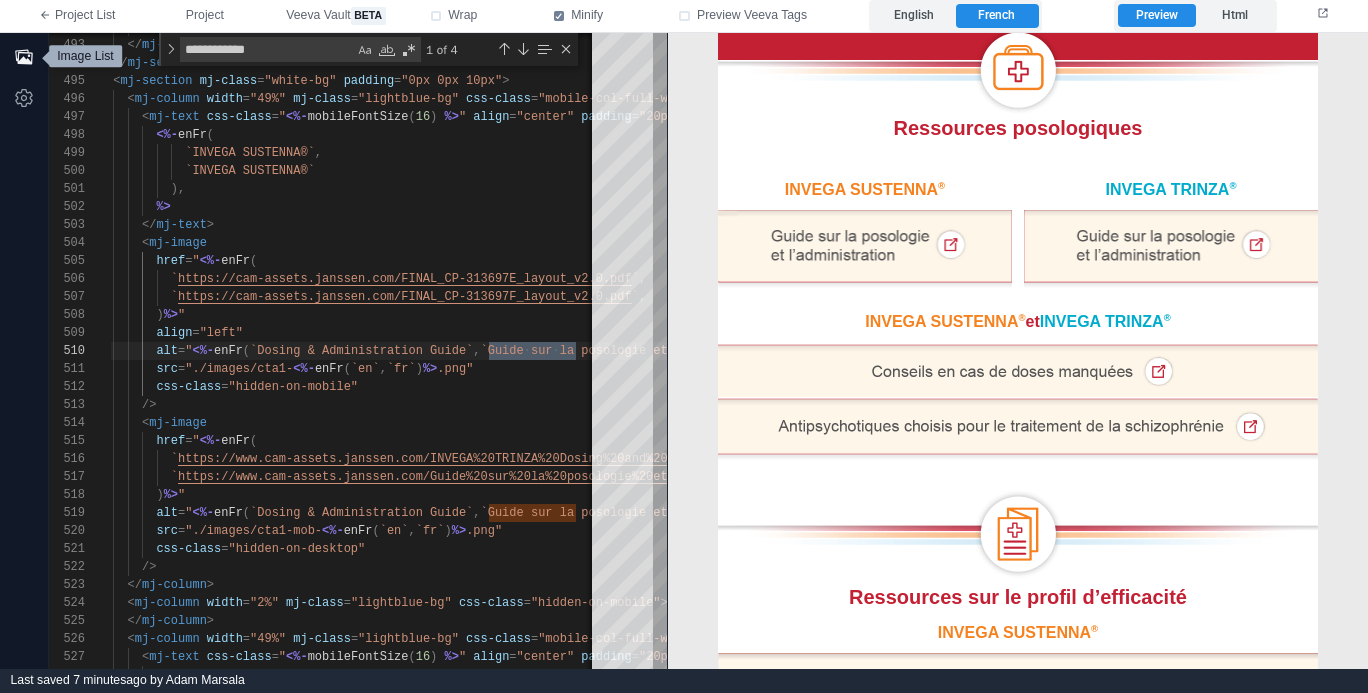 click 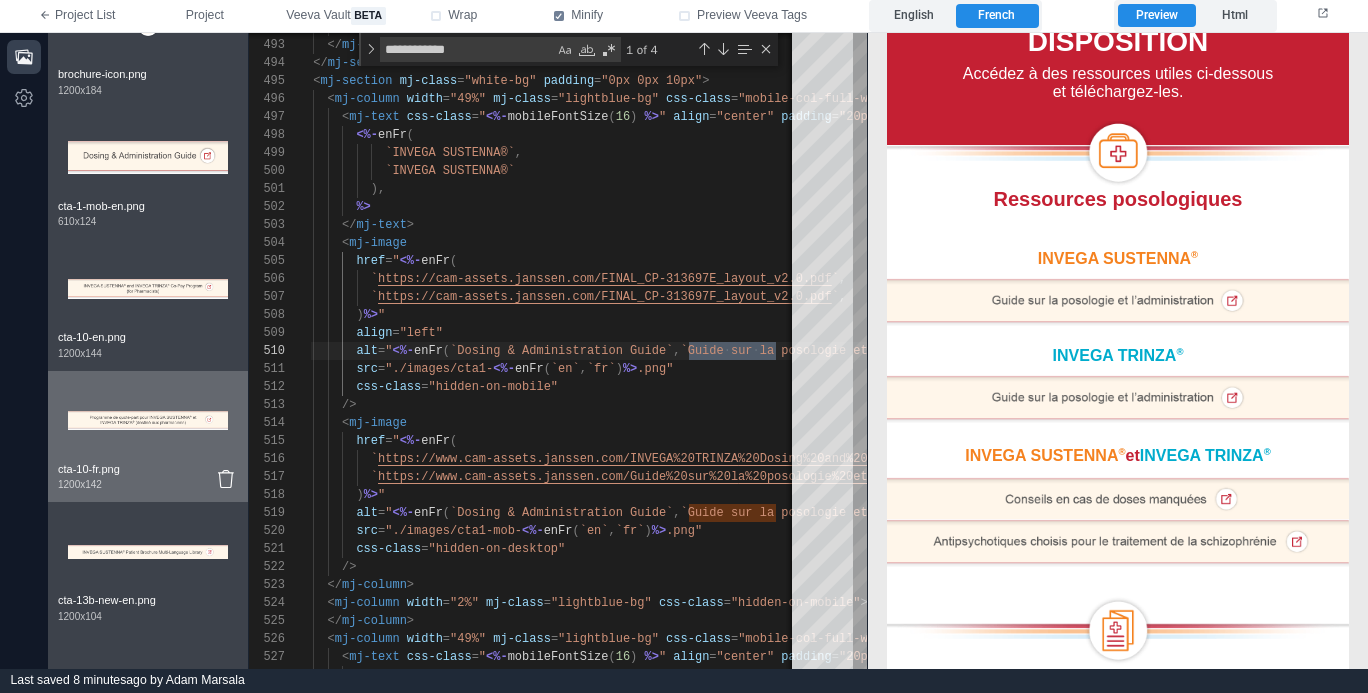 scroll, scrollTop: 237, scrollLeft: 0, axis: vertical 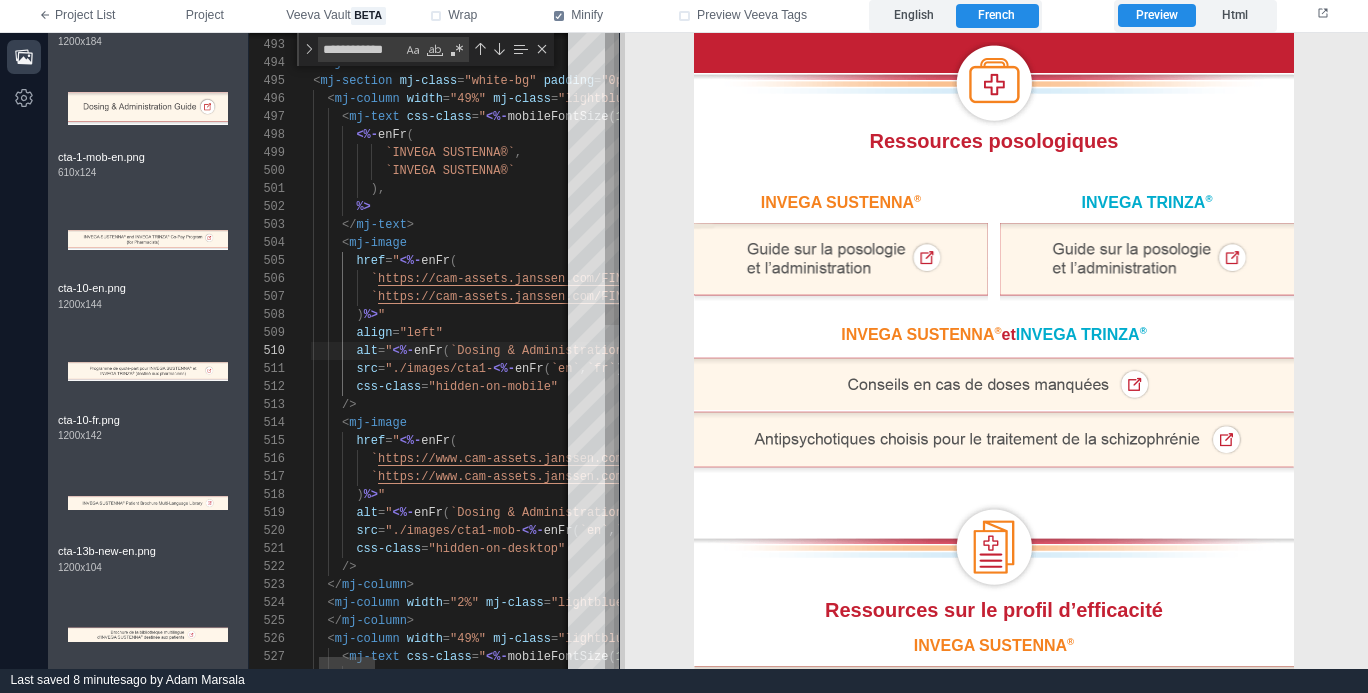 drag, startPoint x: 868, startPoint y: 421, endPoint x: 625, endPoint y: 425, distance: 243.03291 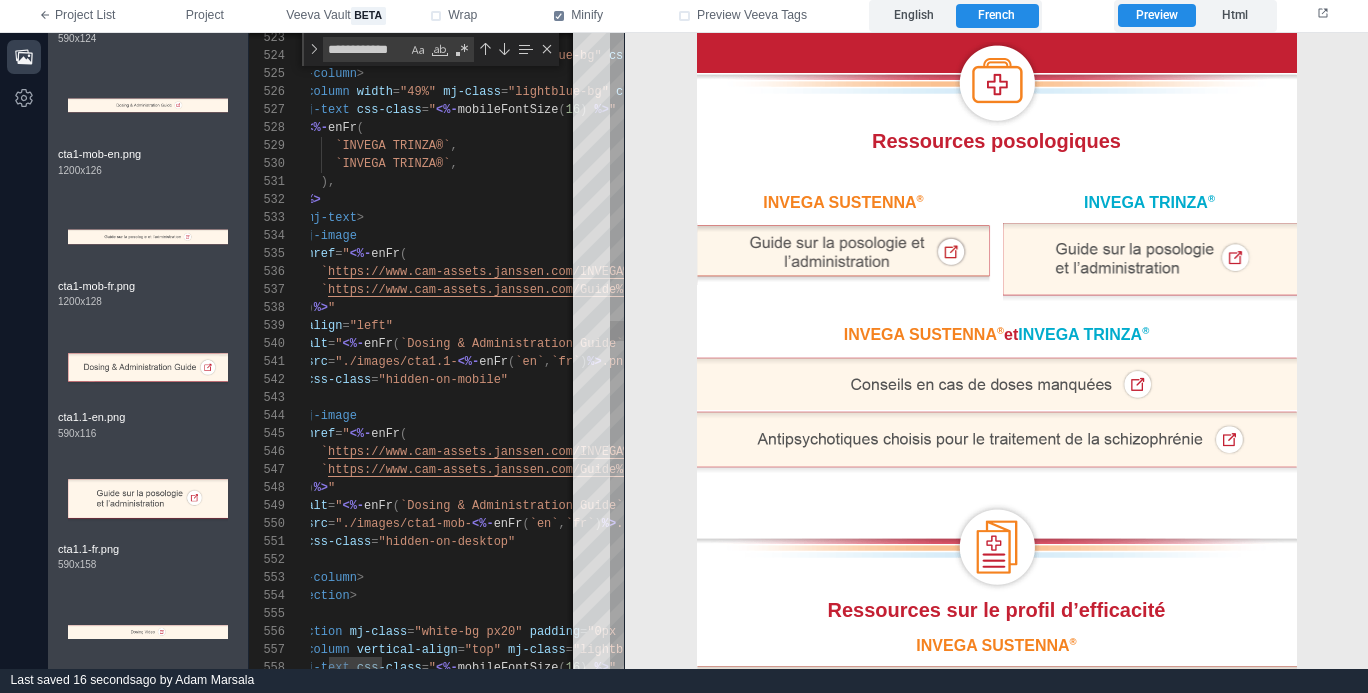 scroll, scrollTop: 4579, scrollLeft: 0, axis: vertical 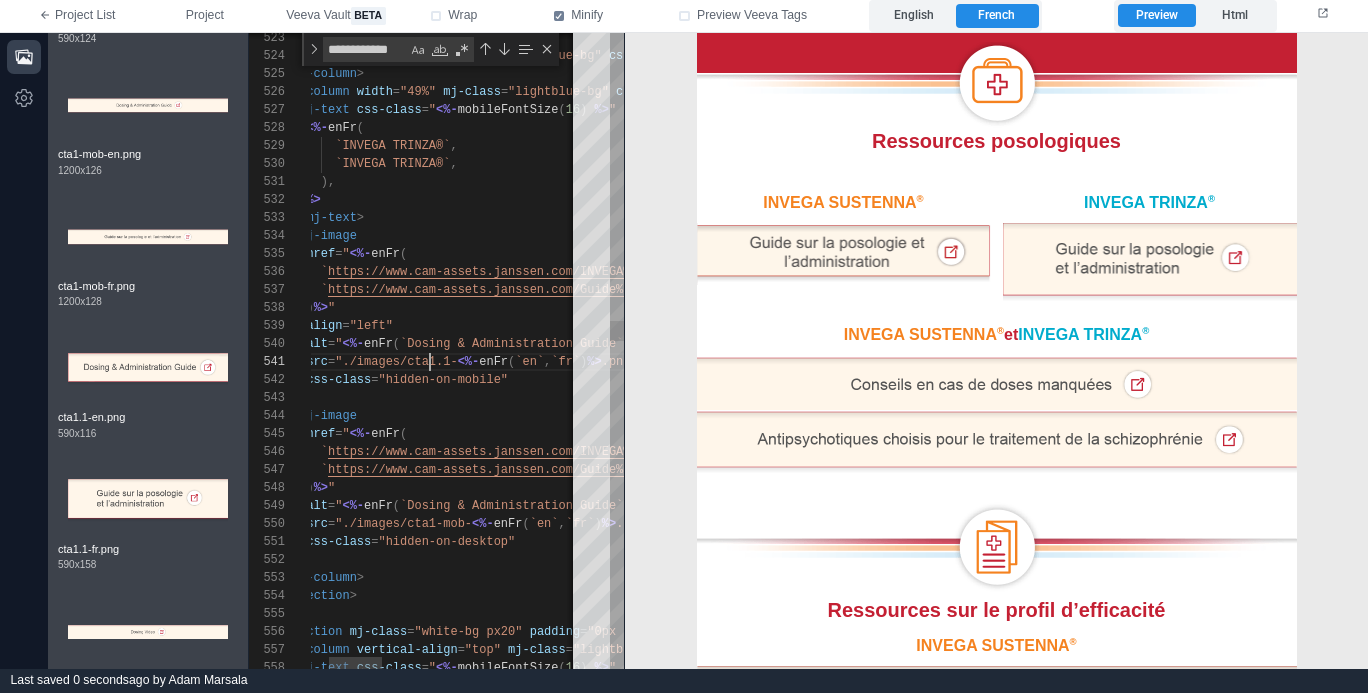 click on ""./images/cta1.1-" at bounding box center (396, 362) 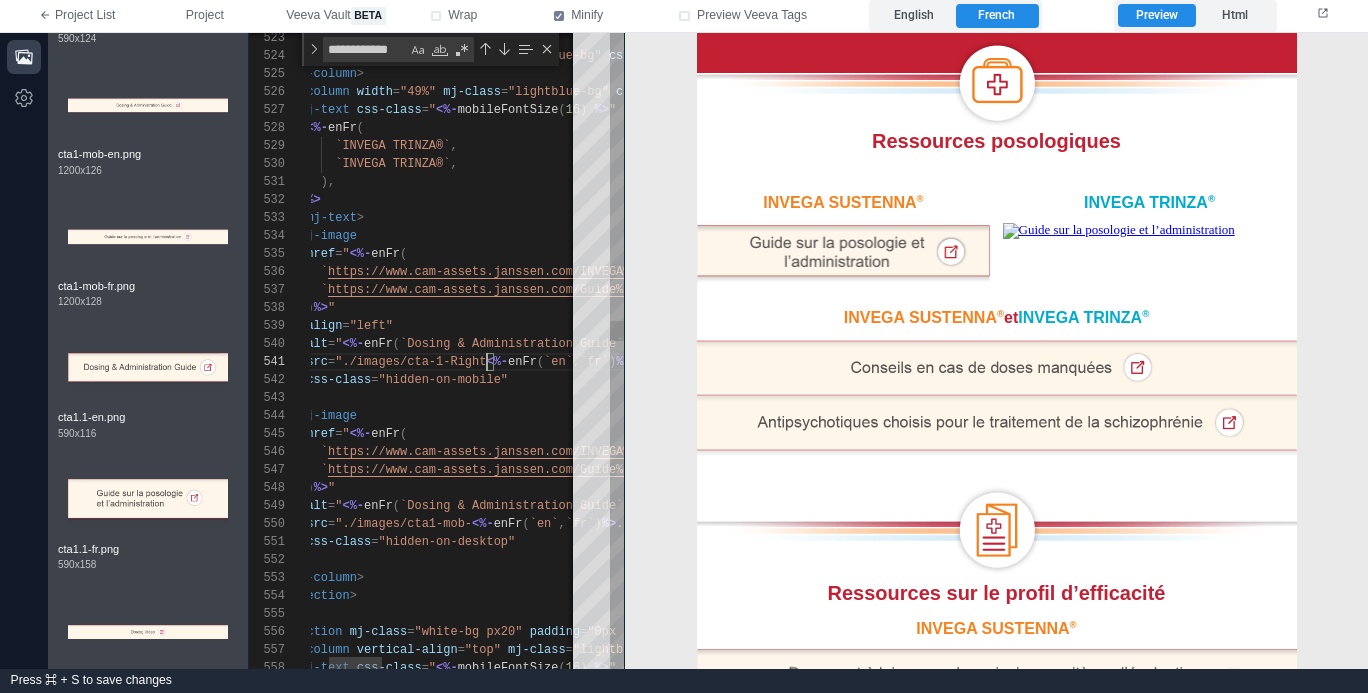 scroll, scrollTop: 0, scrollLeft: 275, axis: horizontal 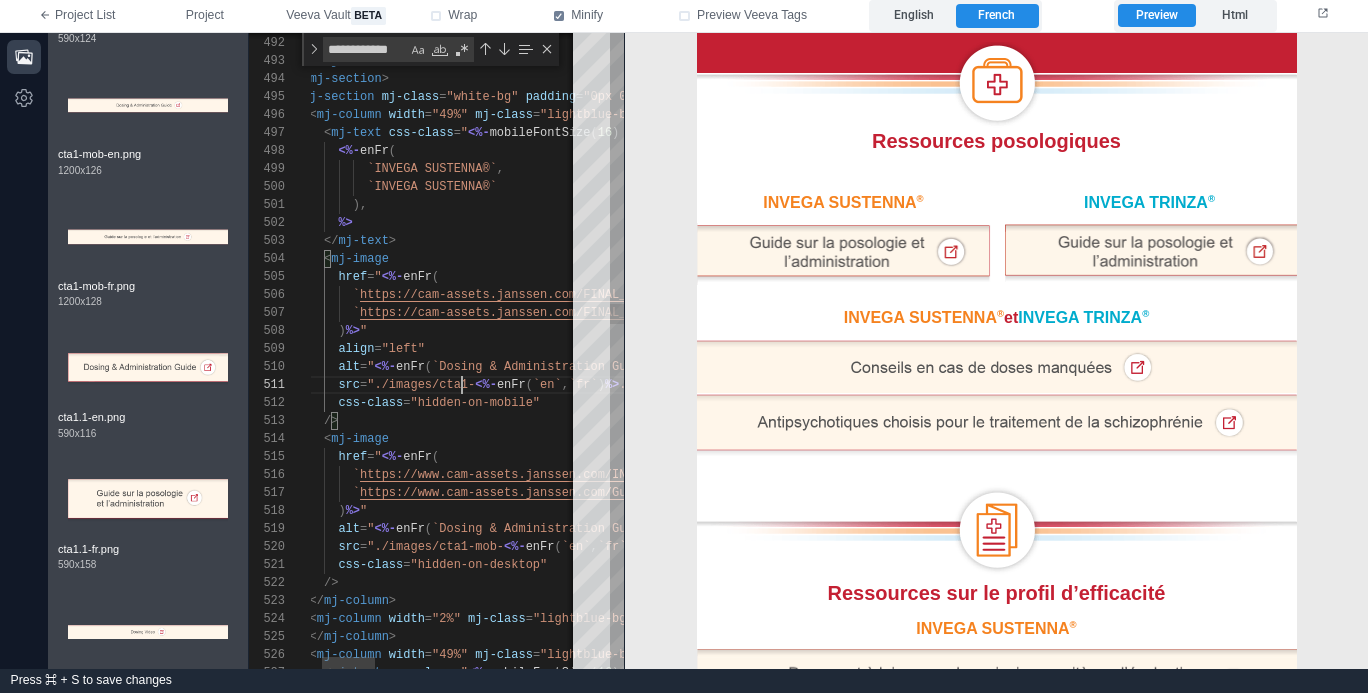 click on ""./images/cta1-" at bounding box center (421, 385) 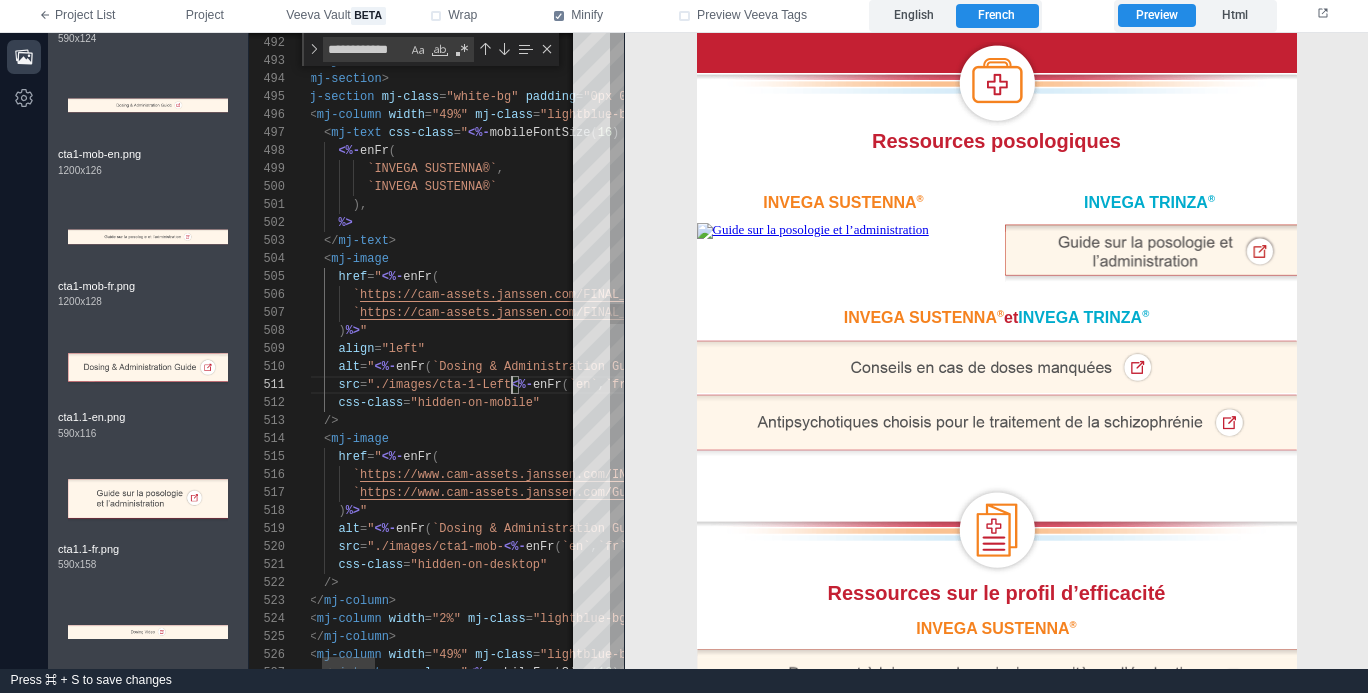 scroll, scrollTop: 0, scrollLeft: 267, axis: horizontal 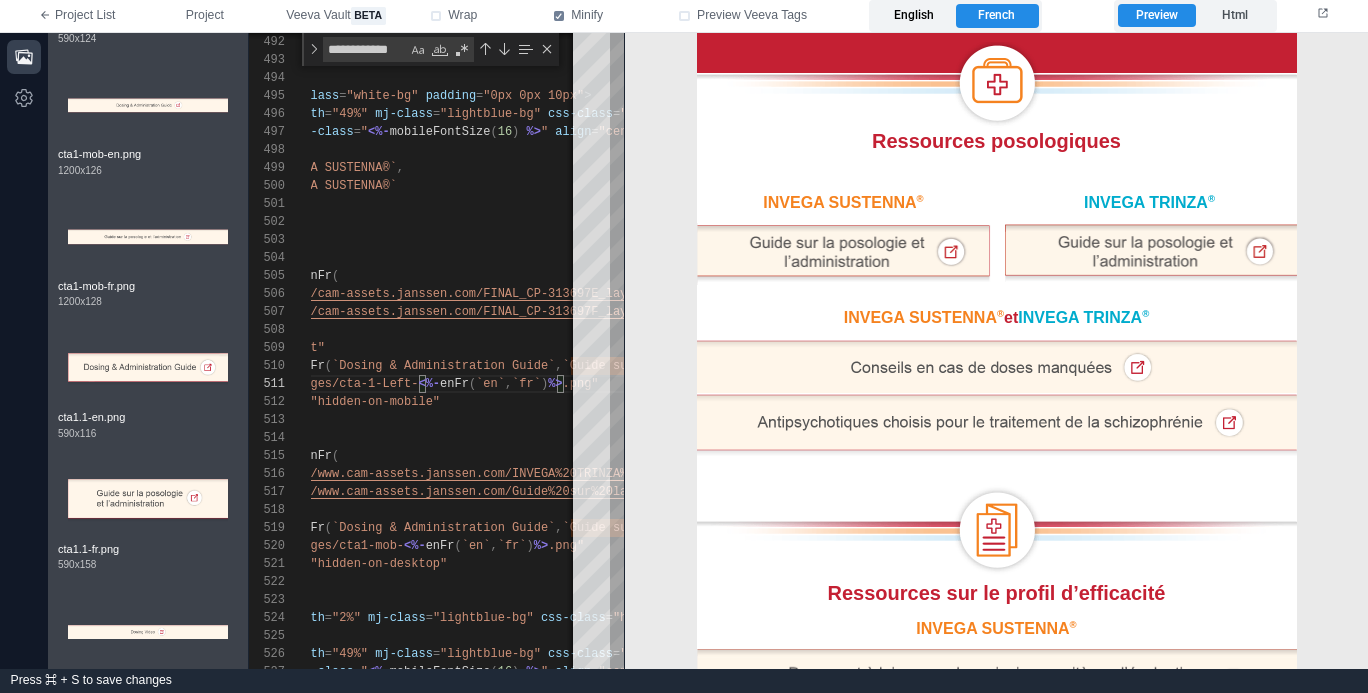 click on "English" at bounding box center (914, 16) 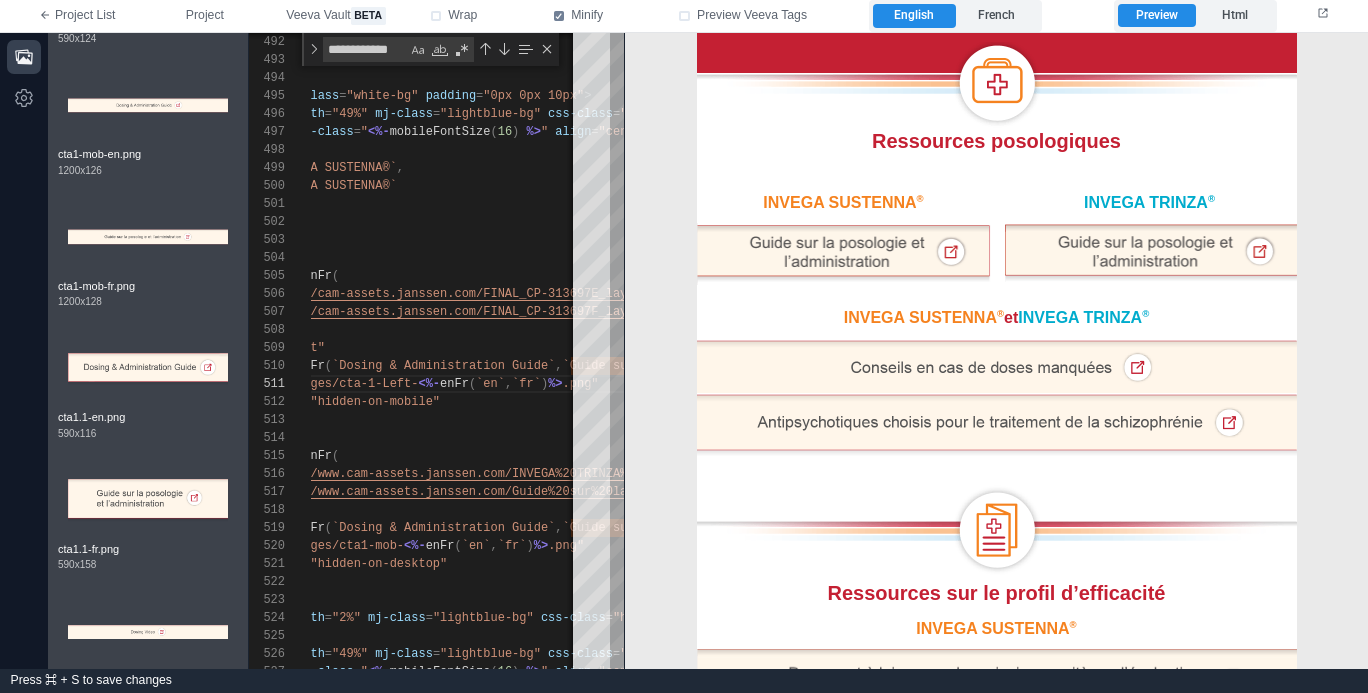 scroll, scrollTop: 464, scrollLeft: 0, axis: vertical 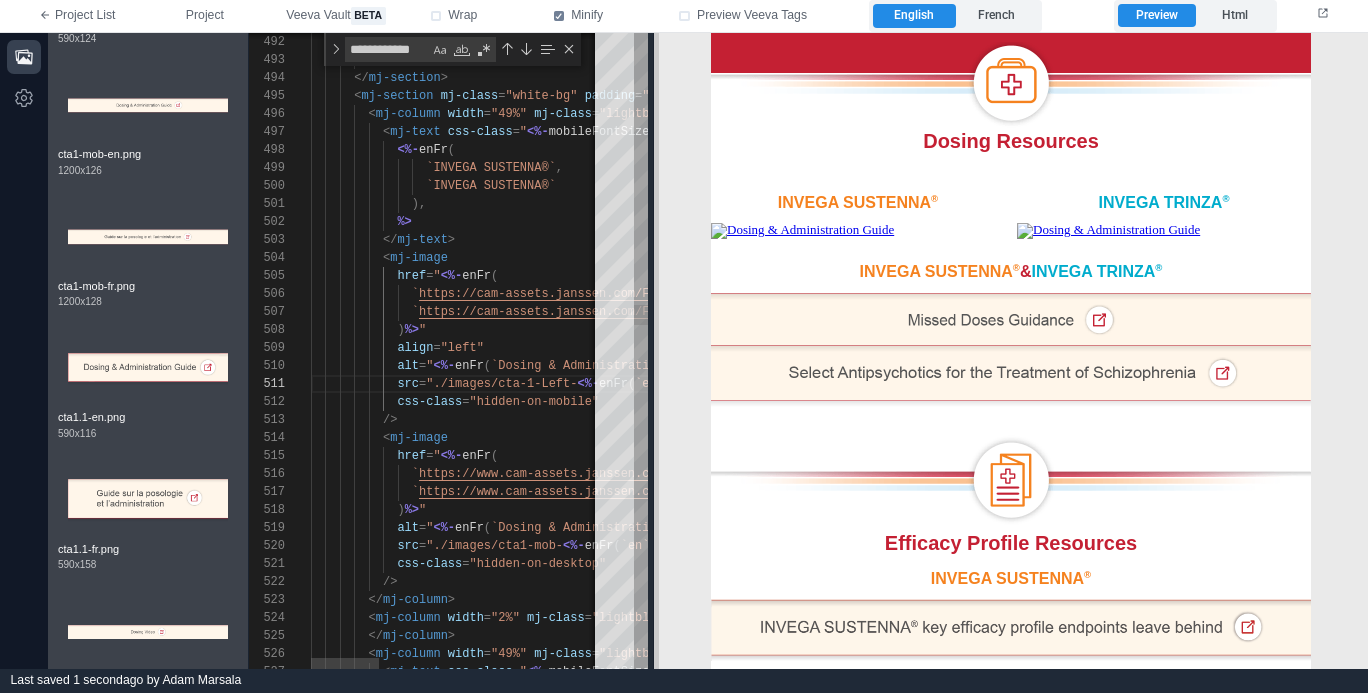 drag, startPoint x: 622, startPoint y: 218, endPoint x: 698, endPoint y: 213, distance: 76.1643 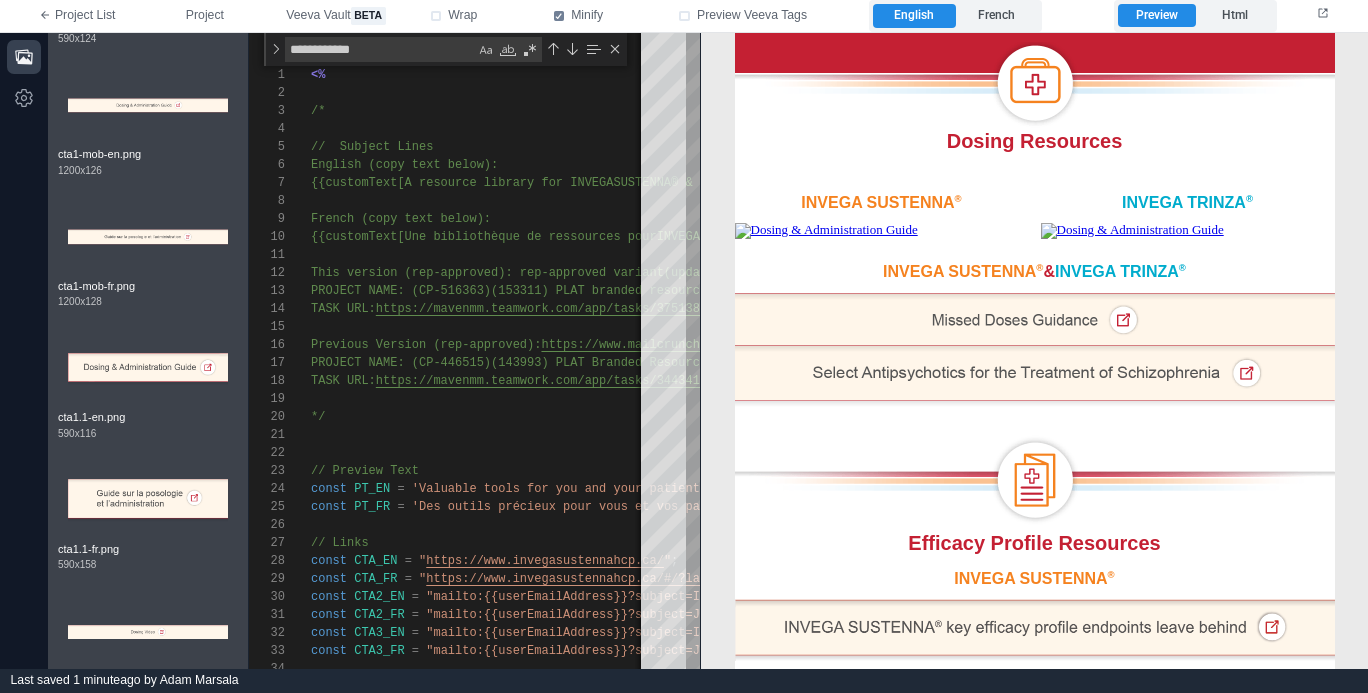 click at bounding box center (1188, 230) 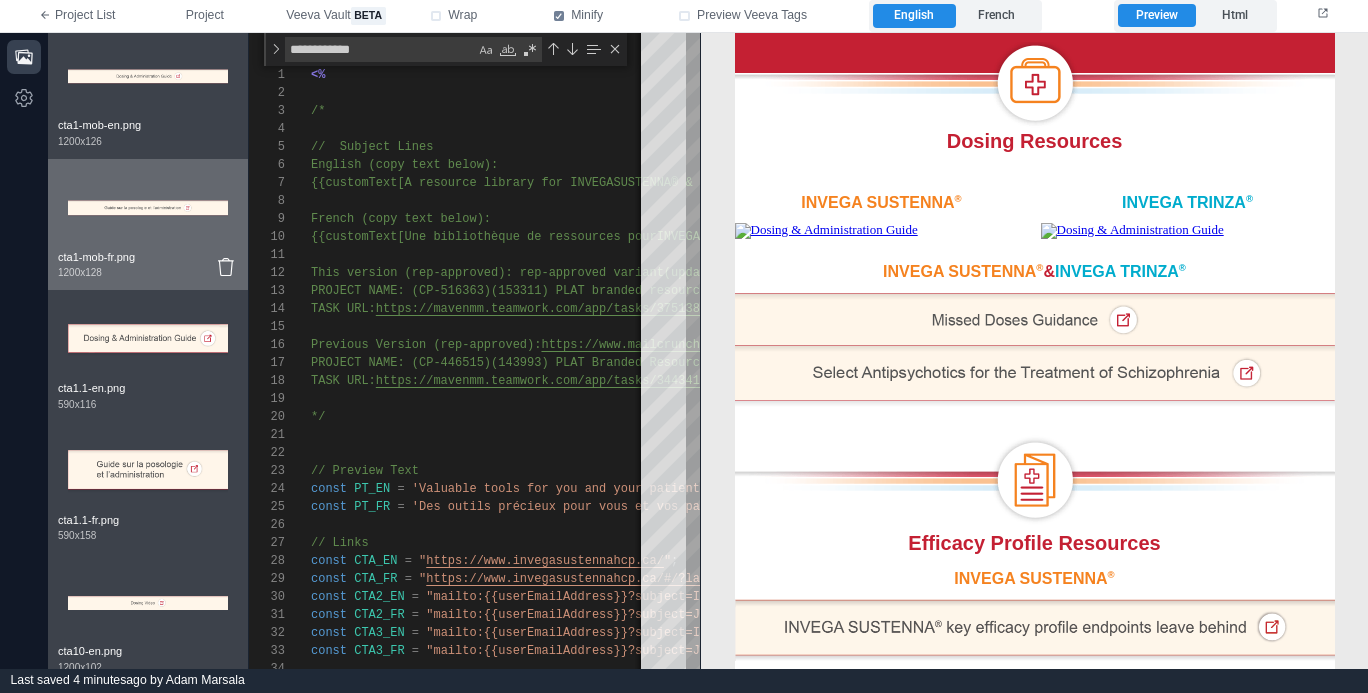 scroll, scrollTop: 4610, scrollLeft: 0, axis: vertical 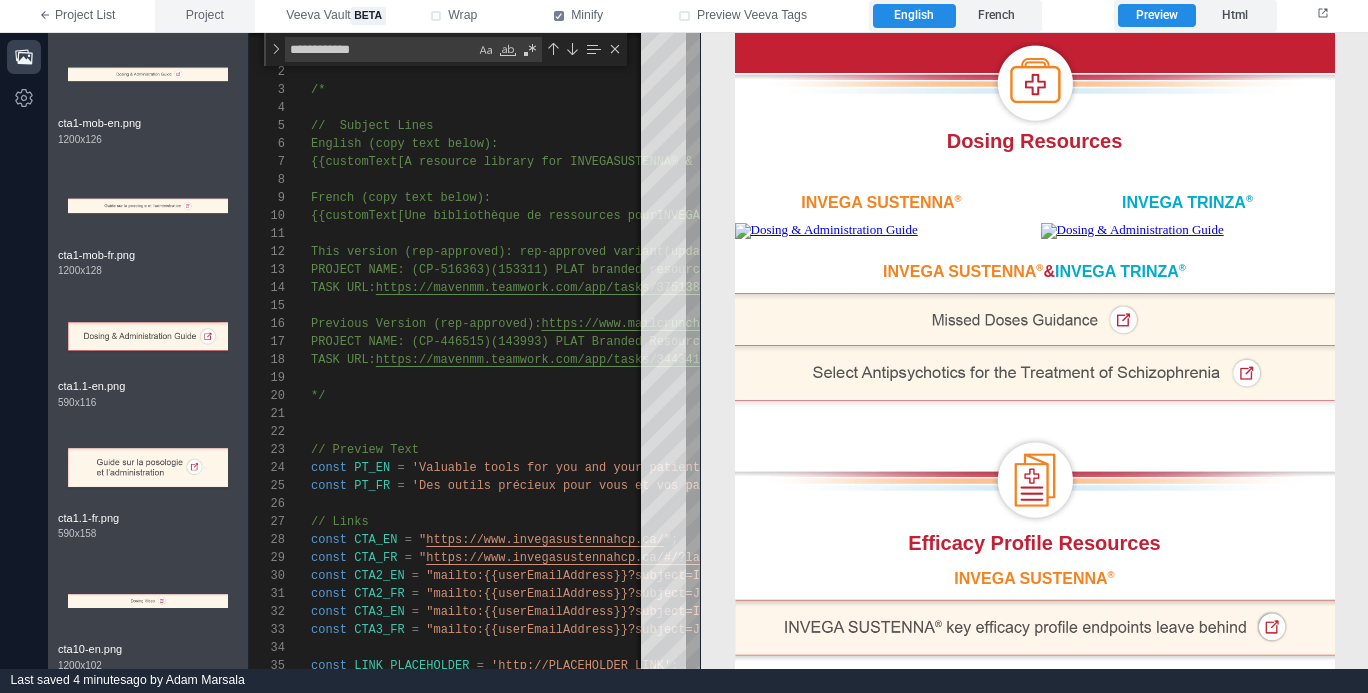 click on "Project" at bounding box center (205, 16) 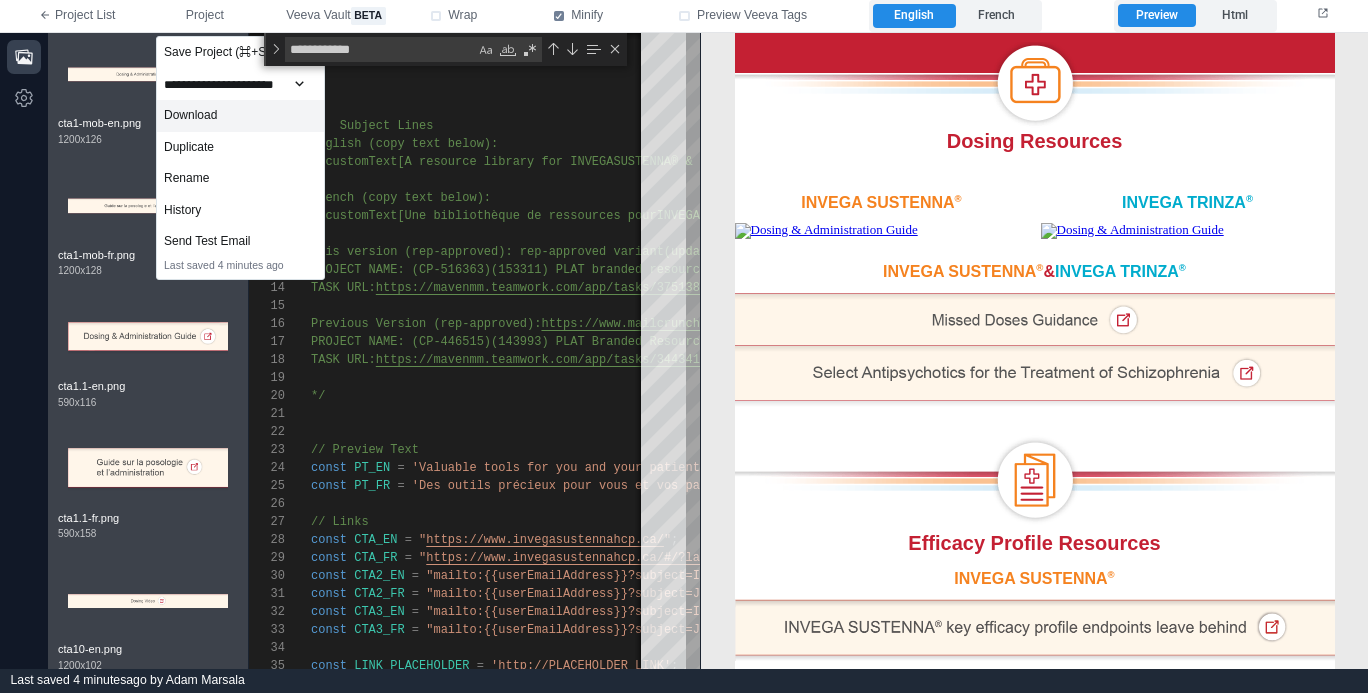 click on "Download" at bounding box center (240, 116) 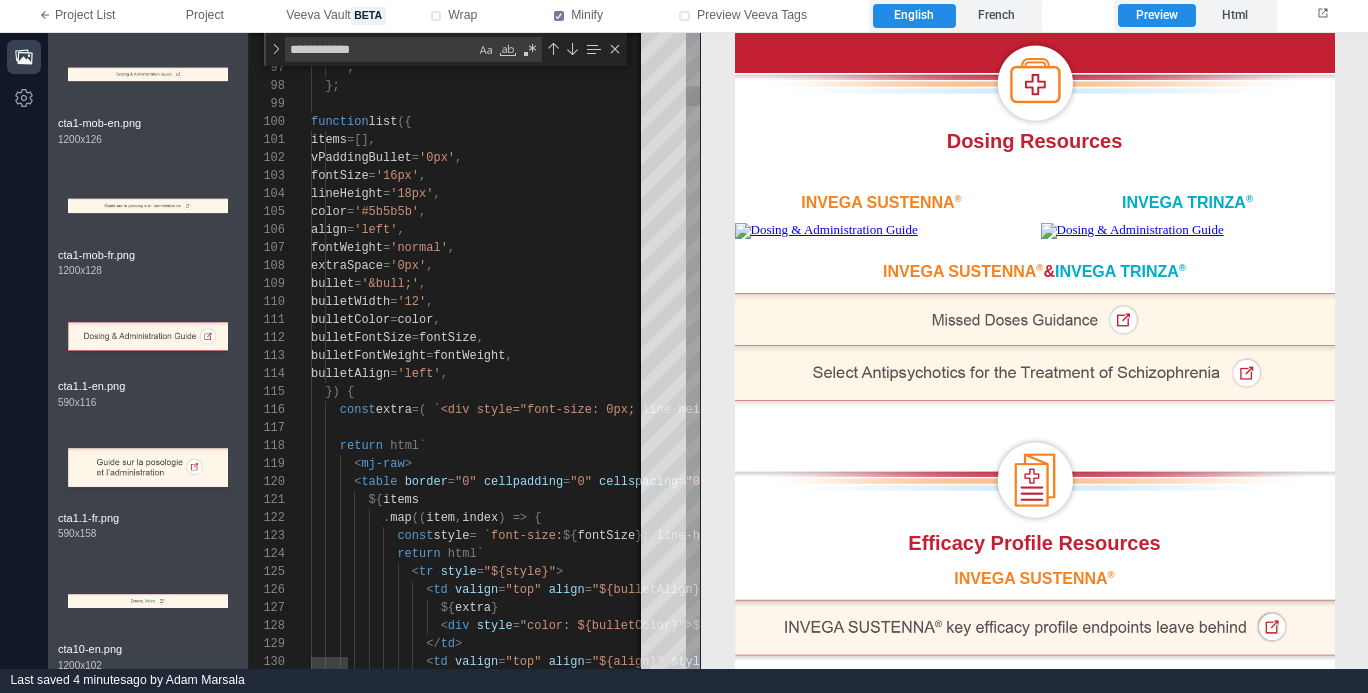 type on "**********" 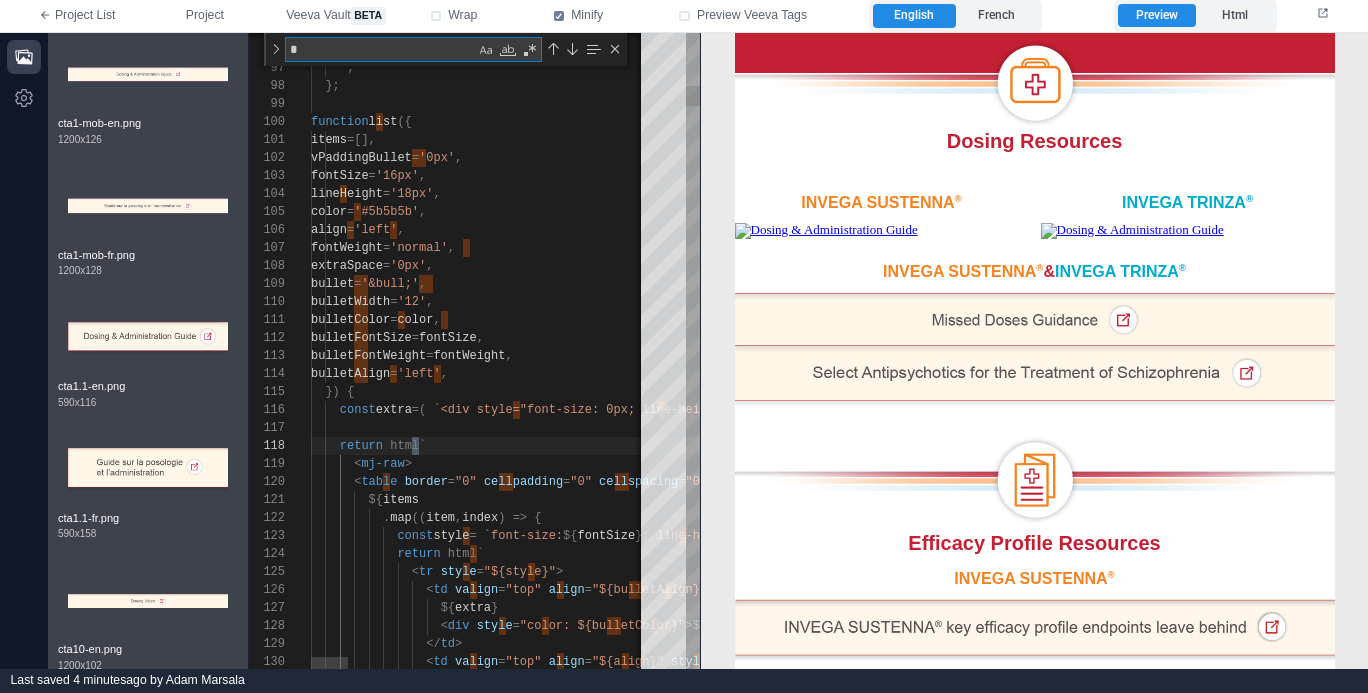 type on "**" 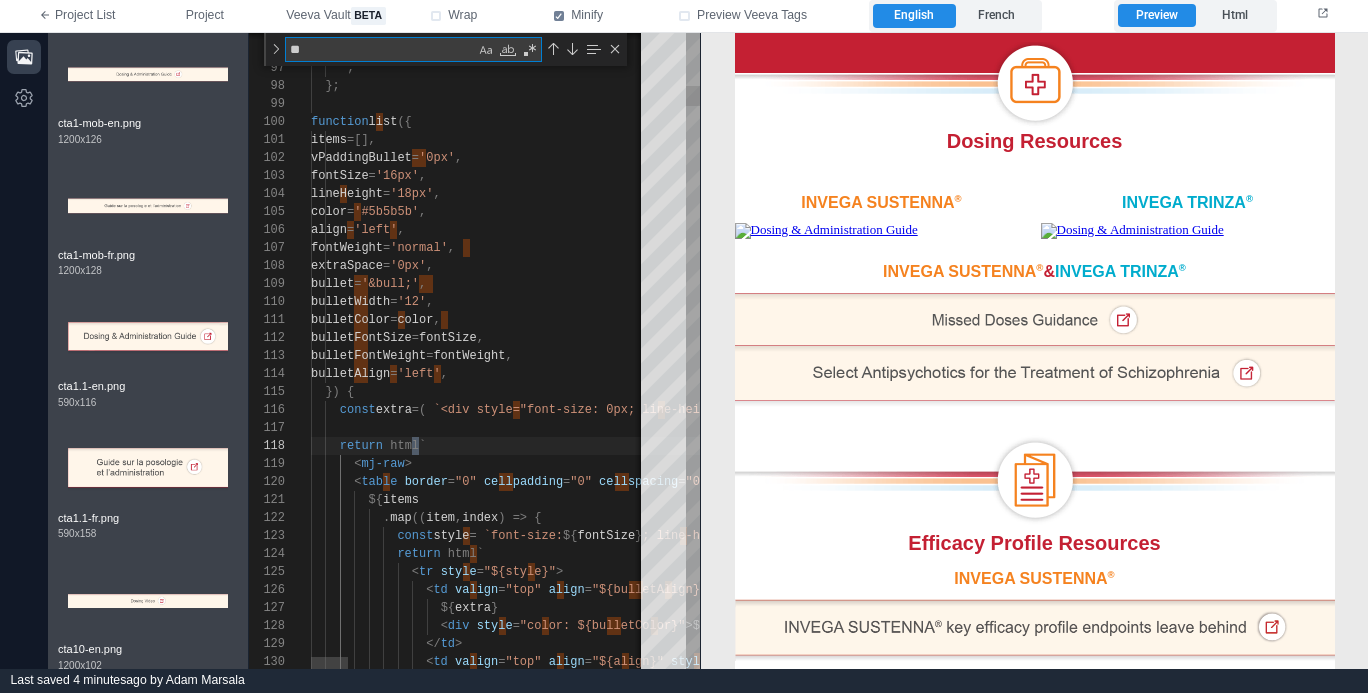 type on "**********" 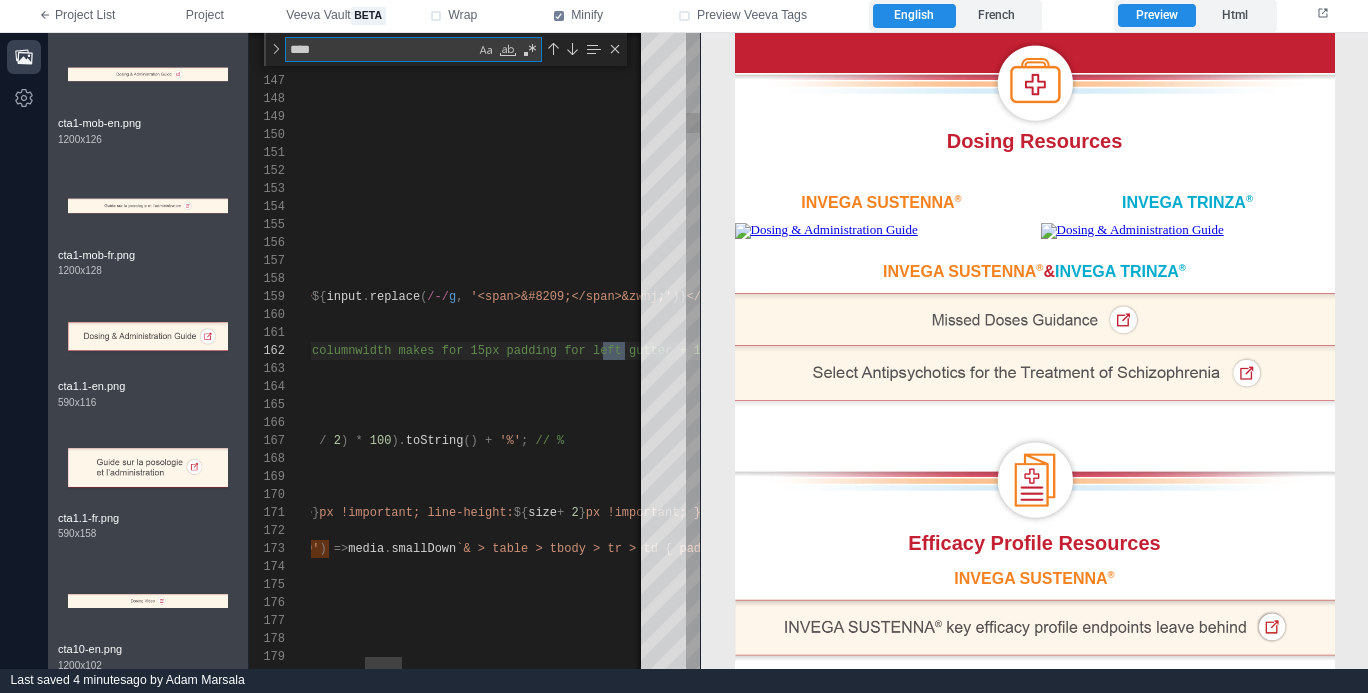 scroll, scrollTop: 180, scrollLeft: 824, axis: both 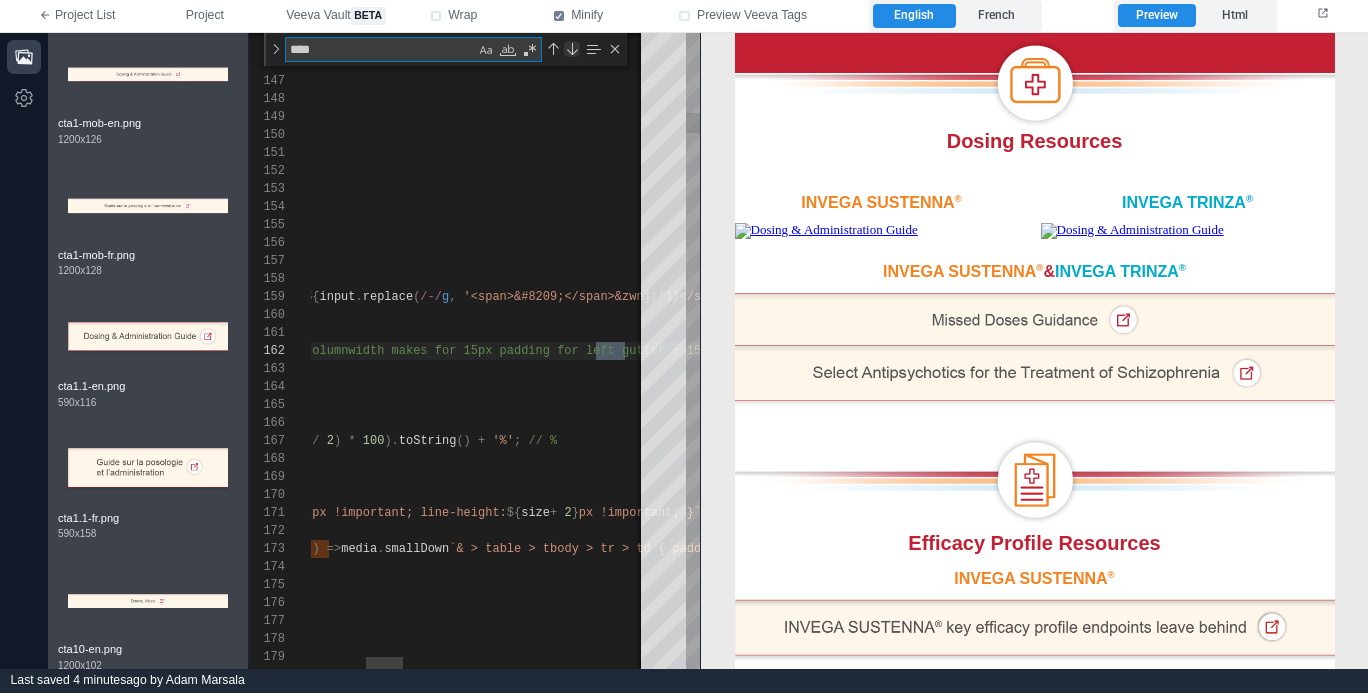 type on "****" 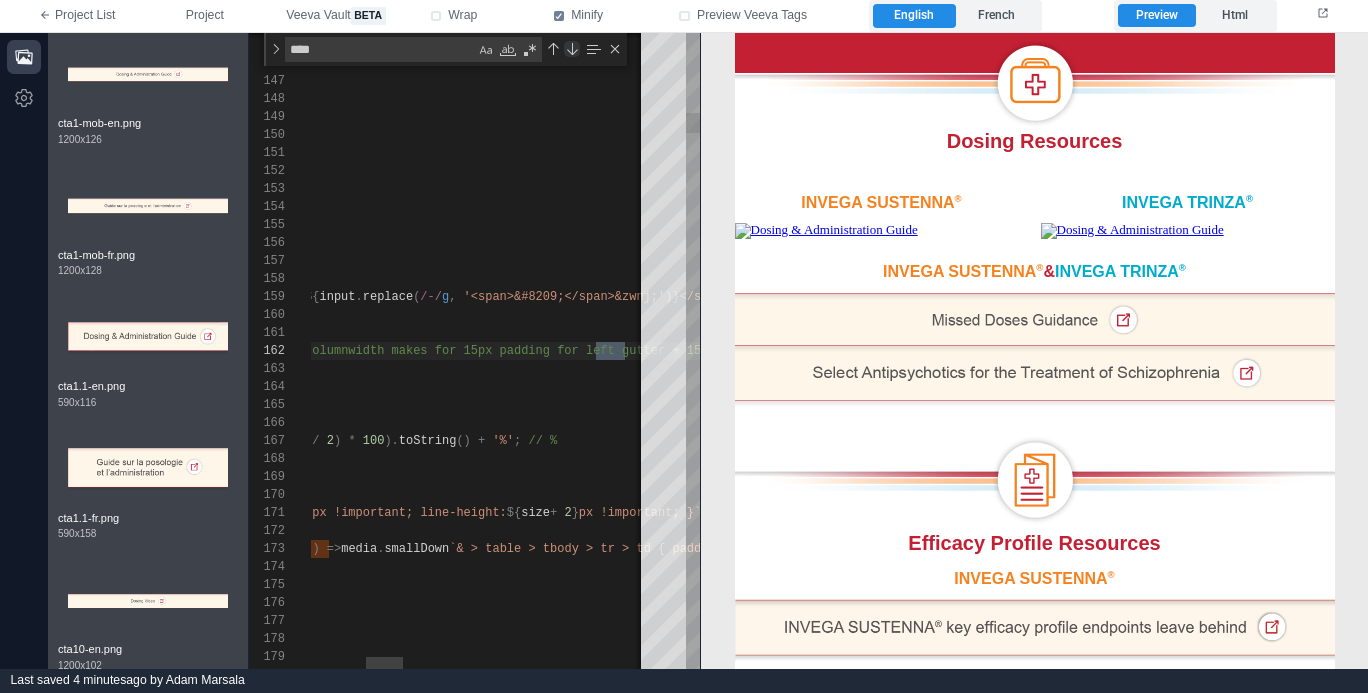 click at bounding box center (572, 49) 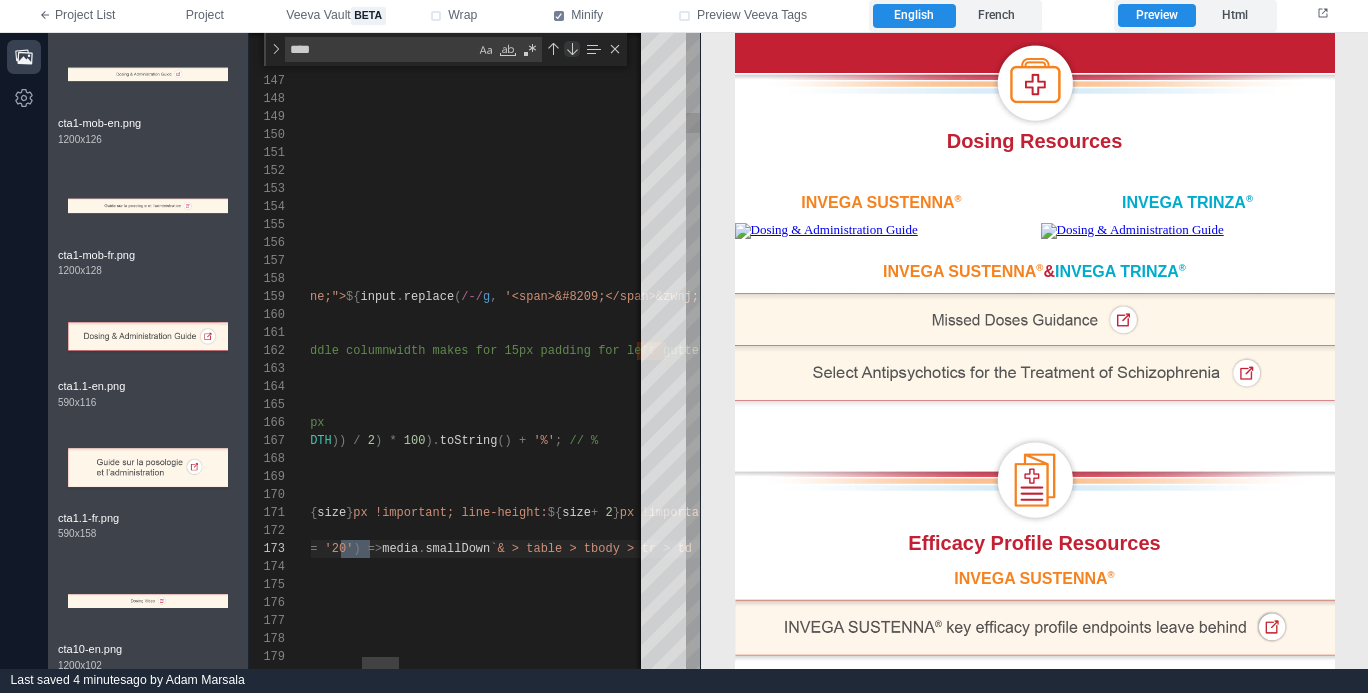 click at bounding box center [572, 49] 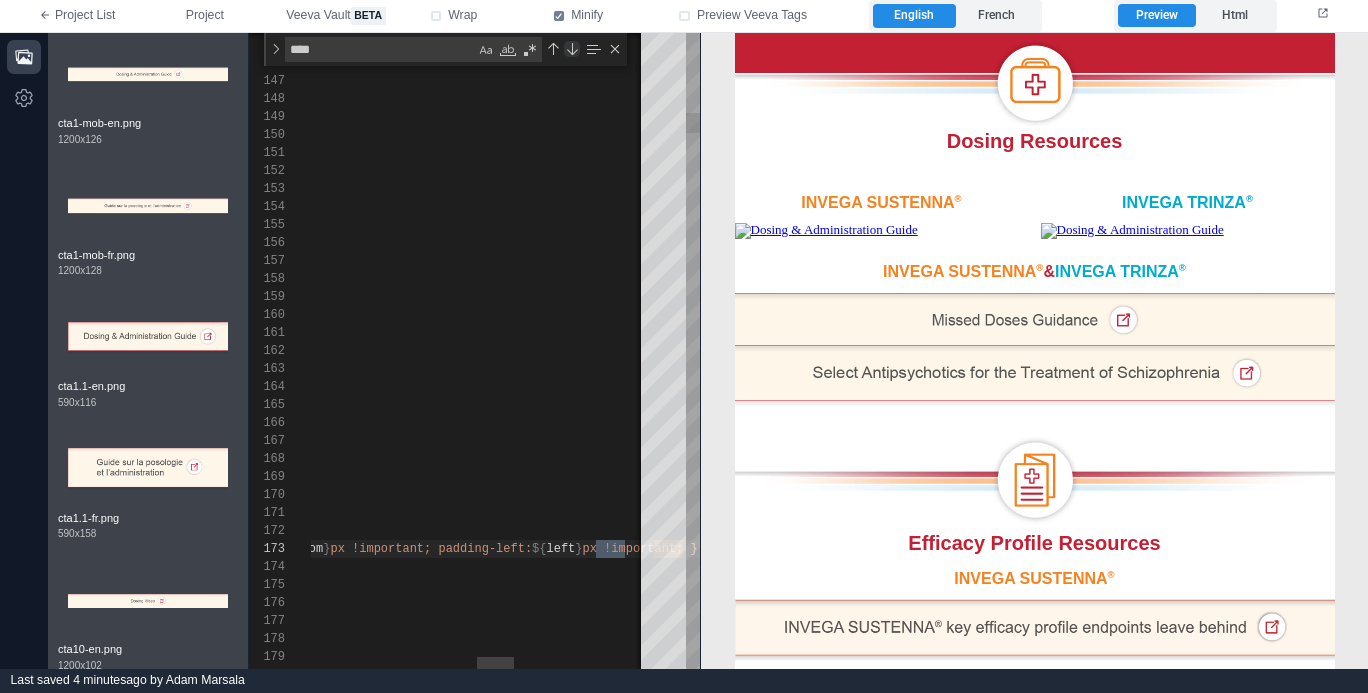 scroll, scrollTop: 180, scrollLeft: 1843, axis: both 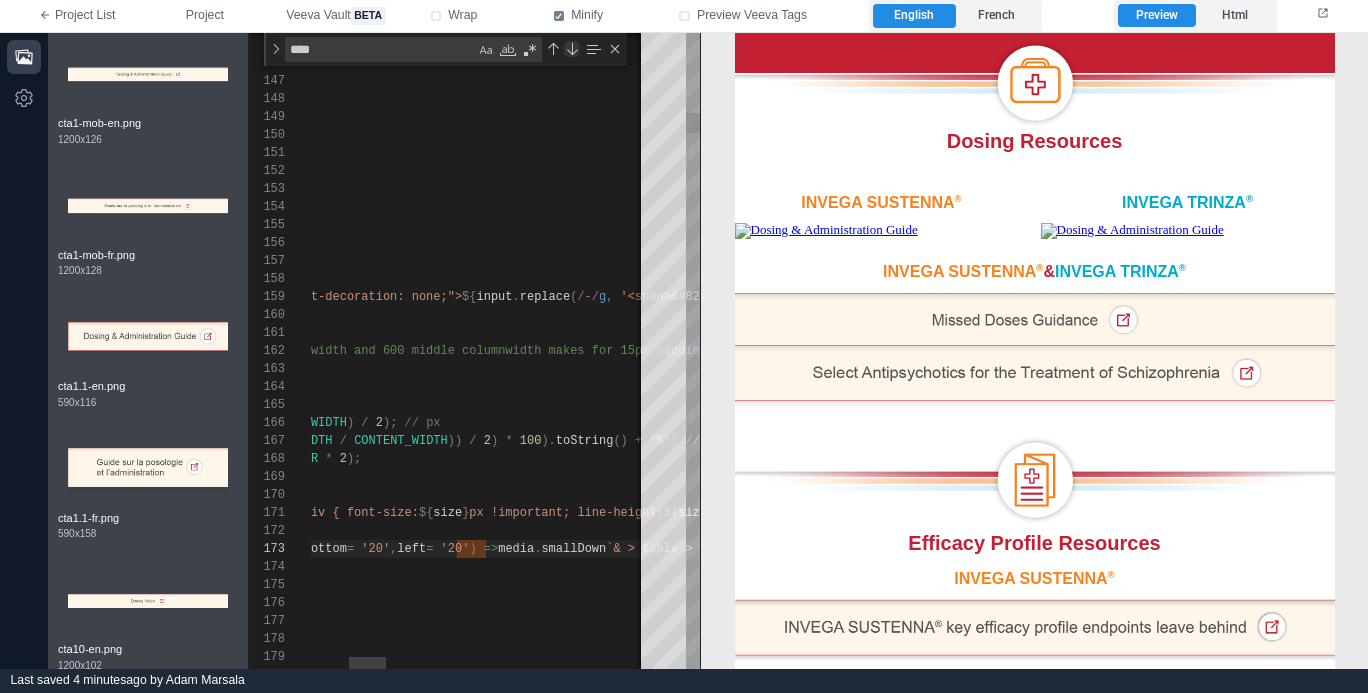 click at bounding box center [572, 49] 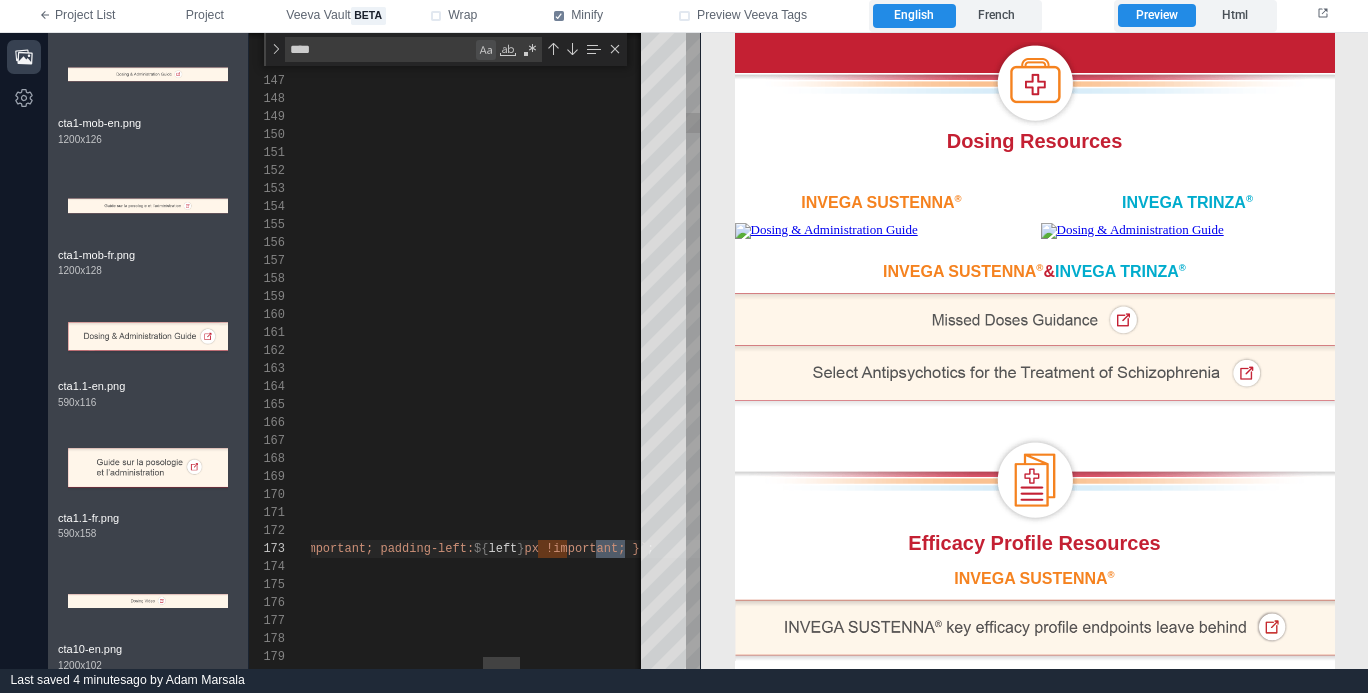 click at bounding box center (486, 50) 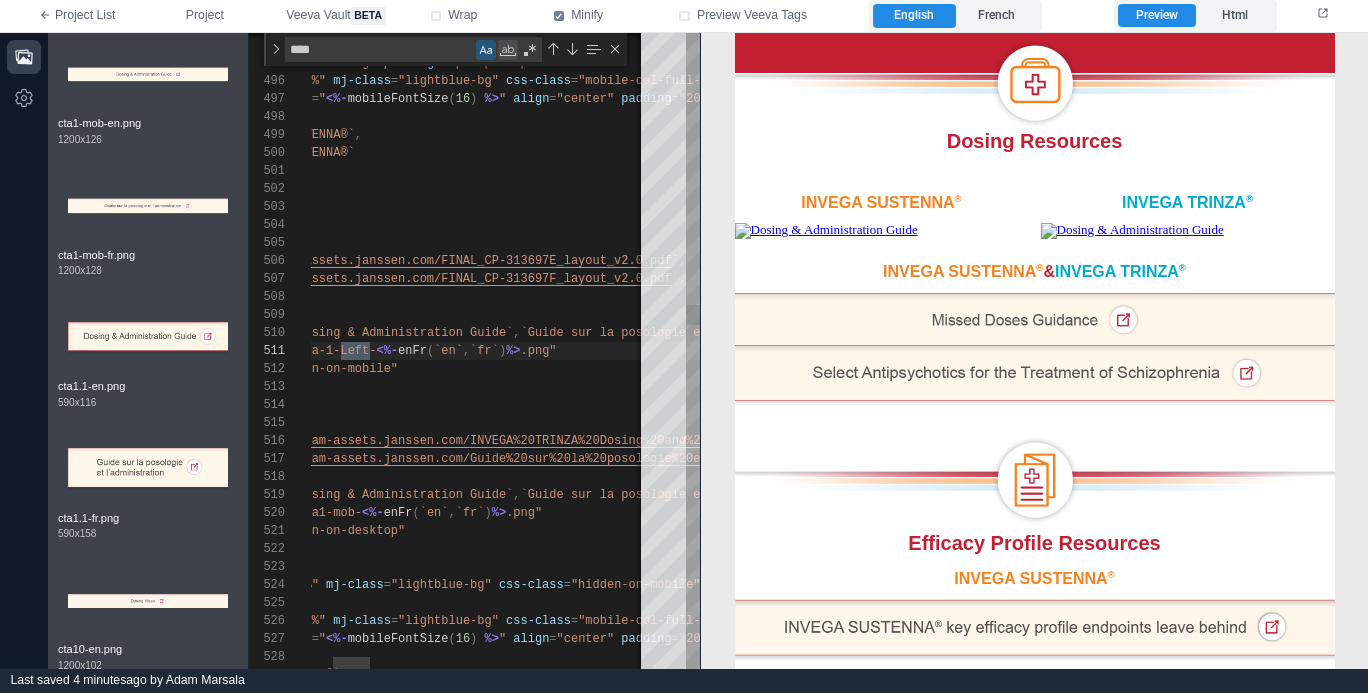 click at bounding box center [508, 50] 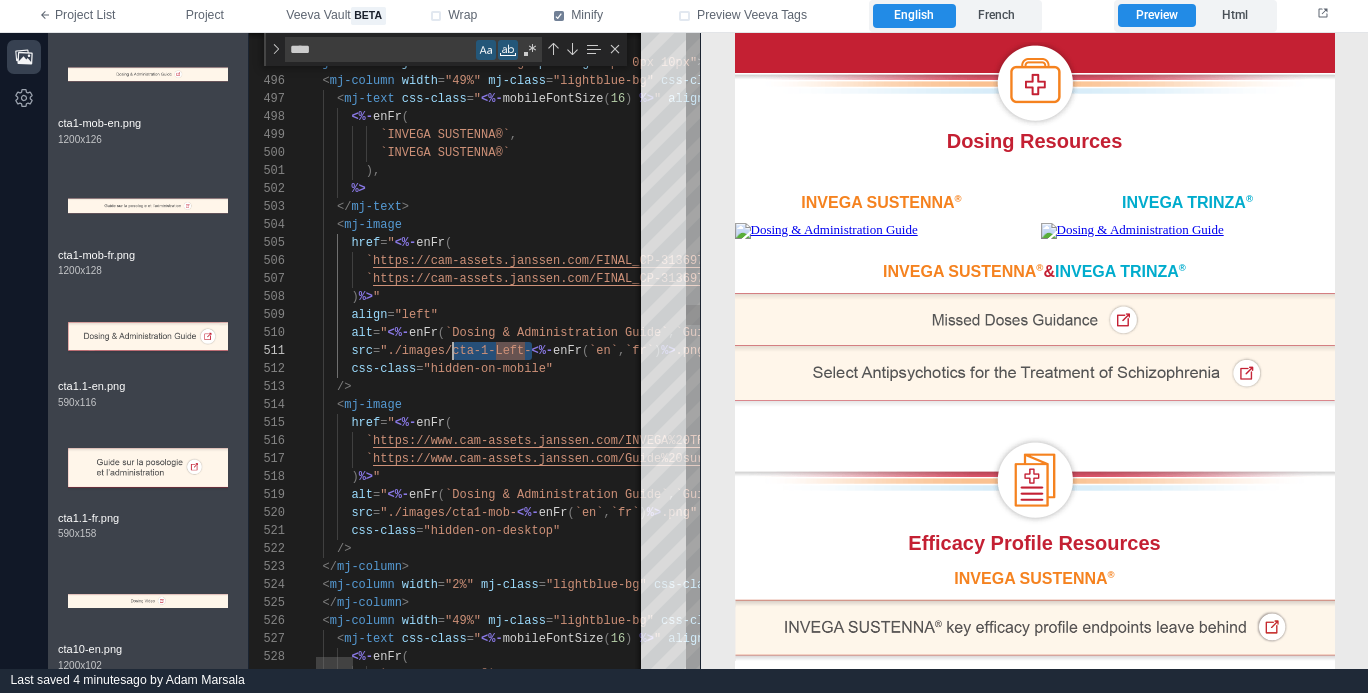 scroll, scrollTop: 0, scrollLeft: 188, axis: horizontal 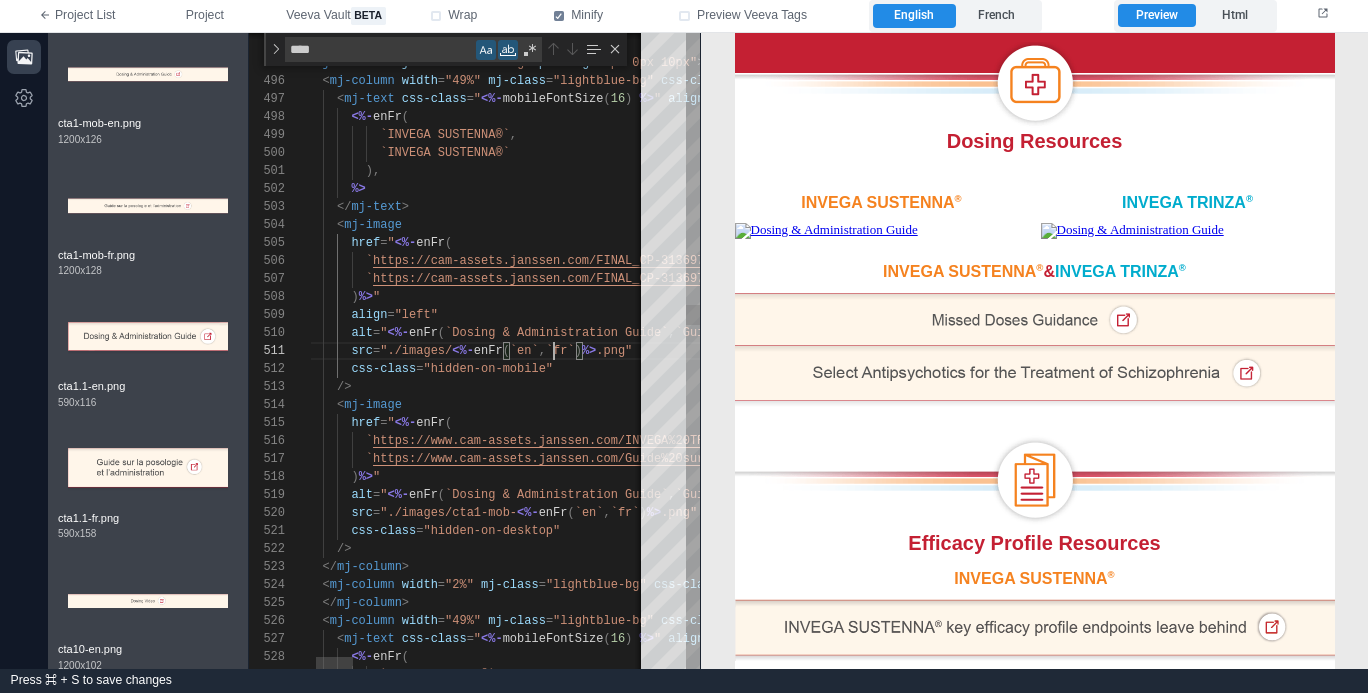 paste on "**********" 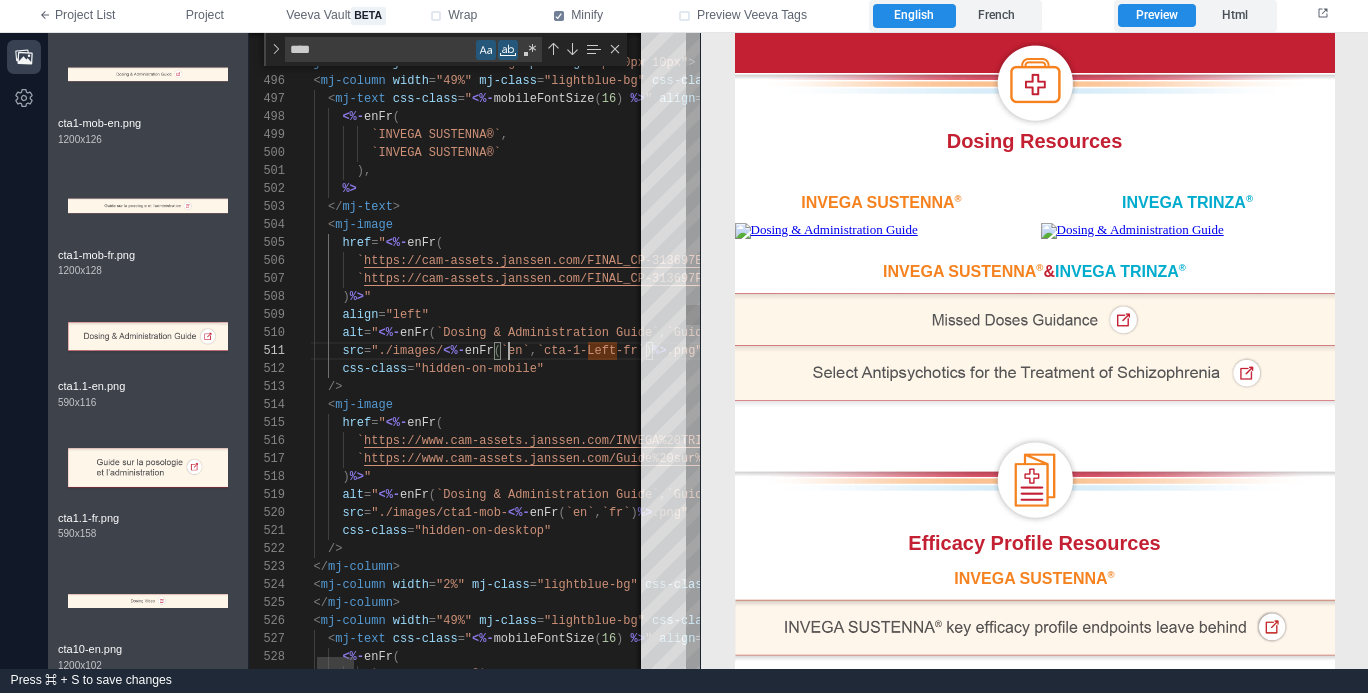 click on "493 494 495 496 497 498 499 500 501 502 503 504 505 506 507 508 509 510 511 512 513 514 515 516 517 518 519 520 521 522 523 524 525 526 527 528 529 < mj-column width = "49%" mj-class = "lightblue-bg" css-class = "mobile-col-full-width" > < mj-text css-class = " <%- mobileFontSize ( 16 ) -%> " align = "center" padding = "20px 25px 10px" font-size = "16px" line-height = "20px" color = "#f5821f" font-weight = "700" > <%- enFr ( `INVEGA SUSTENNA®` , `INVEGA SUSTENNA®` ), % > </mj-text> < mj-image href = " <%- enFr ( `yout_v2.0.pdf` , `yout_v2.0.pdf`," at bounding box center (474, 351) 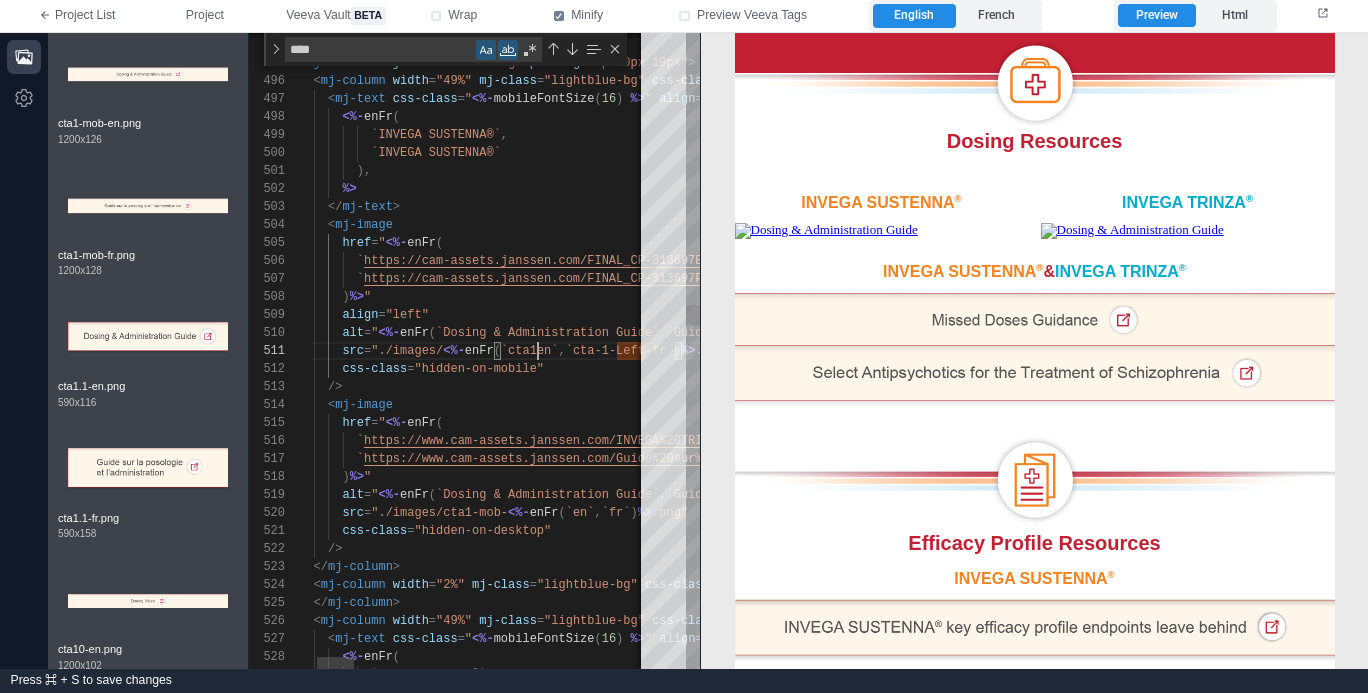 scroll, scrollTop: 0, scrollLeft: 289, axis: horizontal 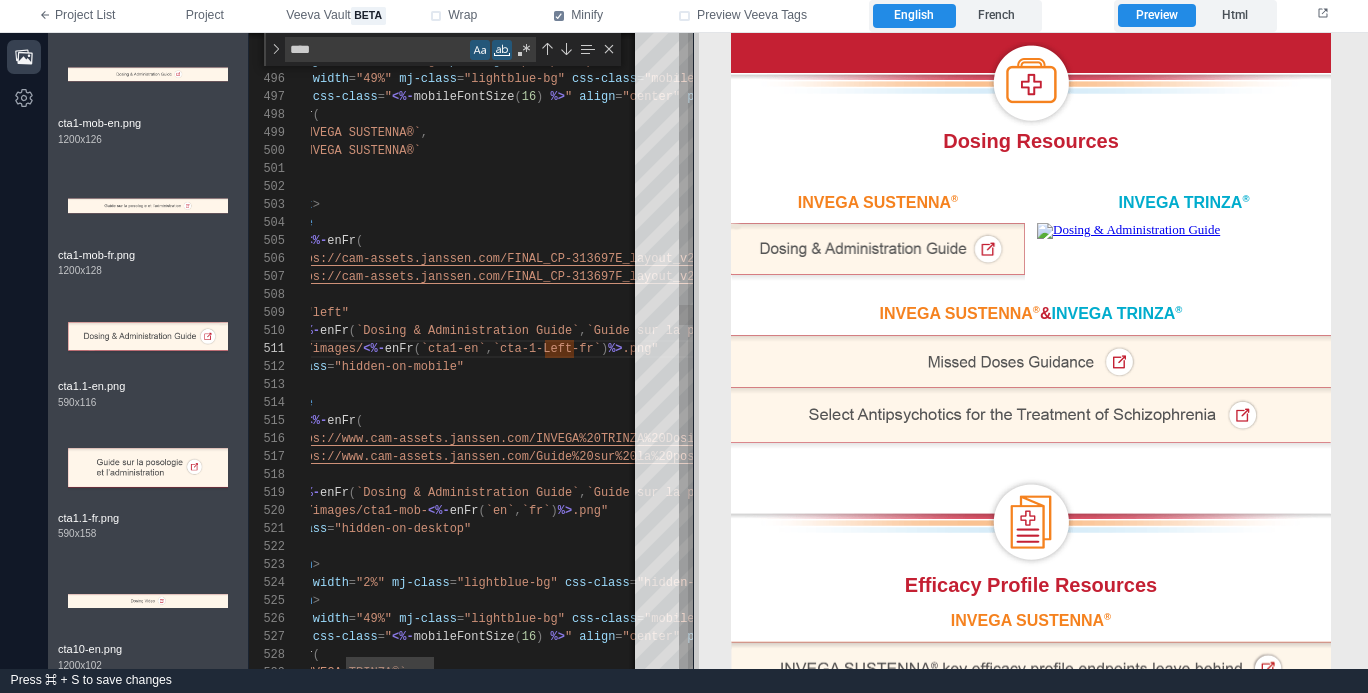 drag, startPoint x: 695, startPoint y: 208, endPoint x: 688, endPoint y: 230, distance: 23.086792 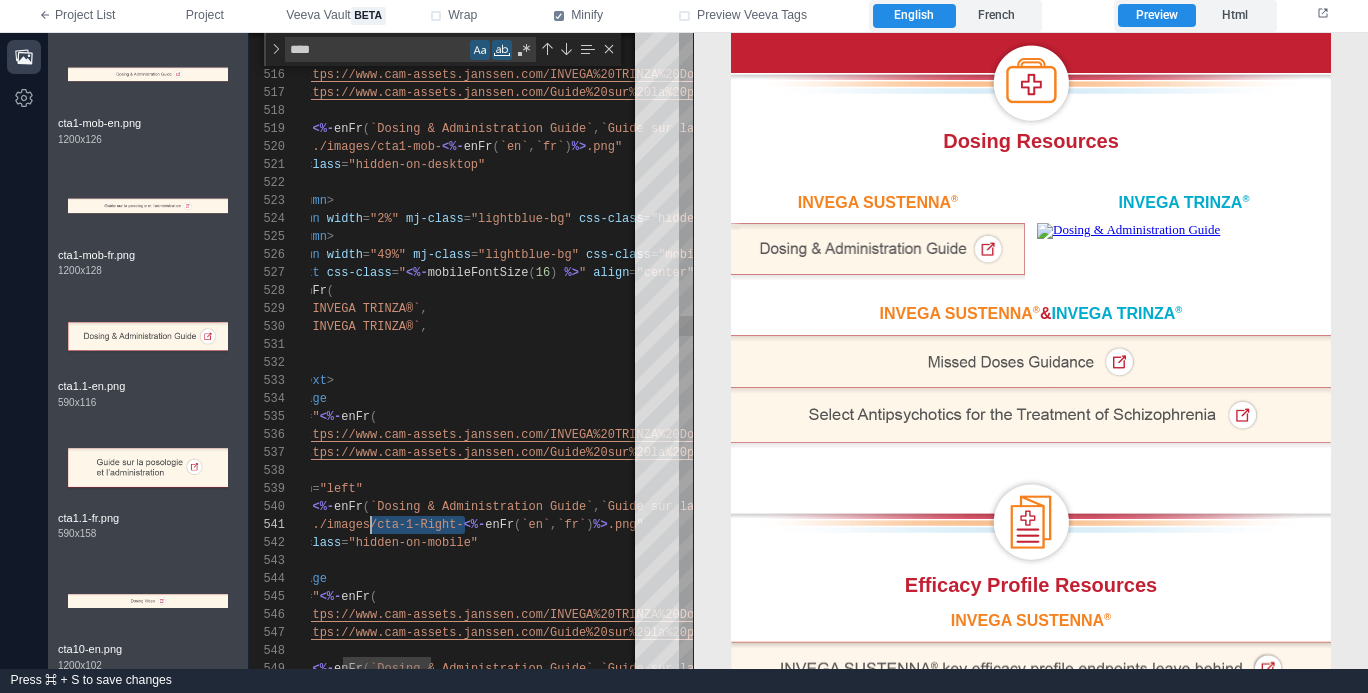 scroll, scrollTop: 0, scrollLeft: 188, axis: horizontal 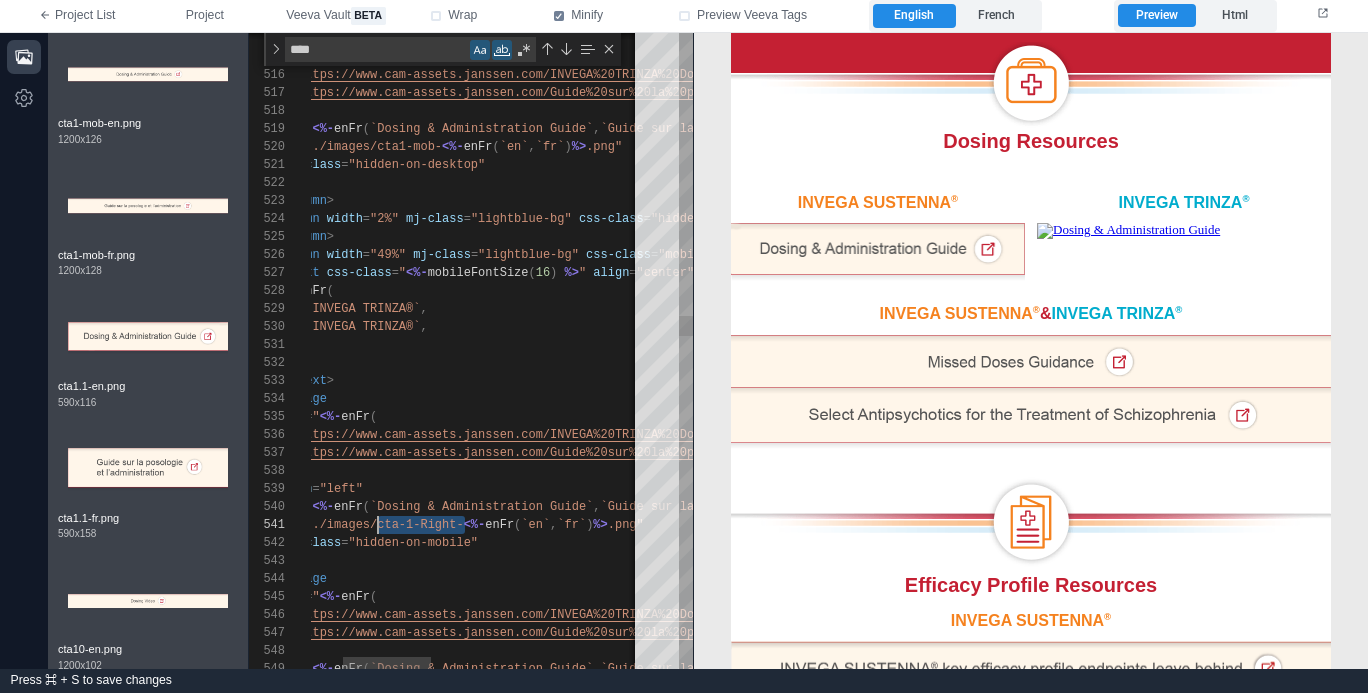 drag, startPoint x: 464, startPoint y: 524, endPoint x: 378, endPoint y: 529, distance: 86.145226 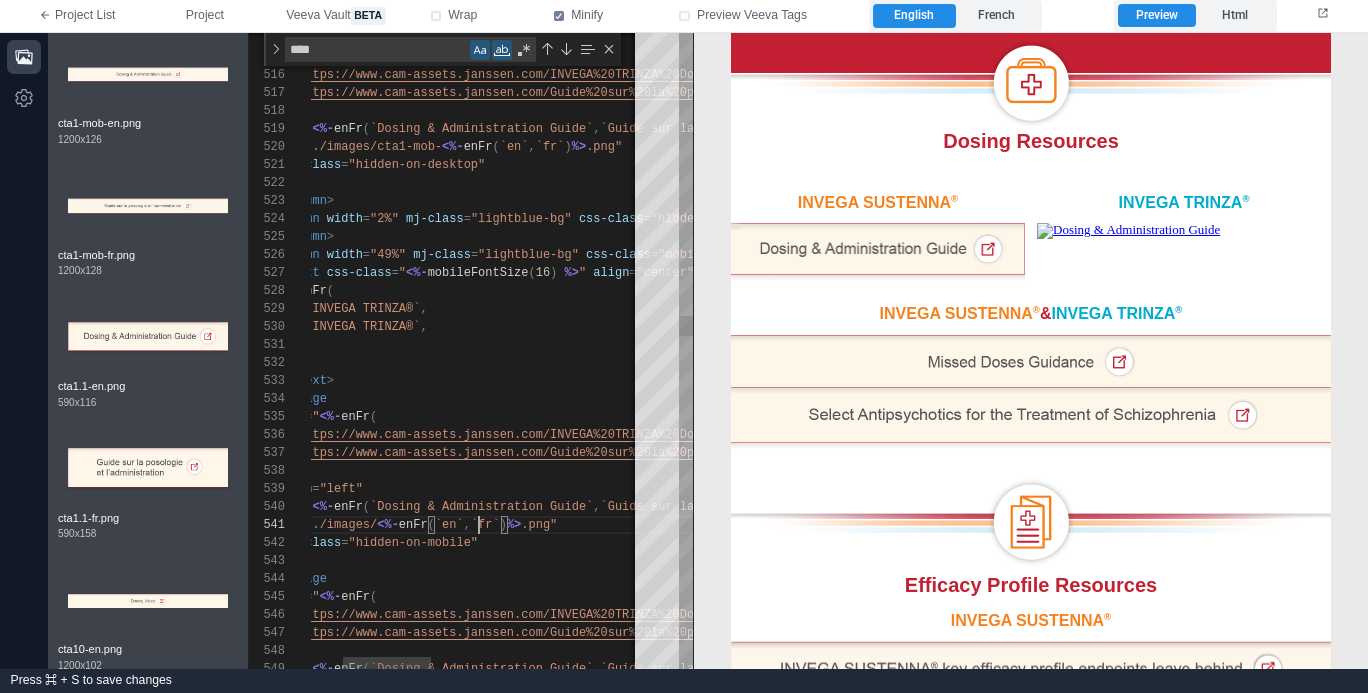 click on "`fr`" at bounding box center (485, 525) 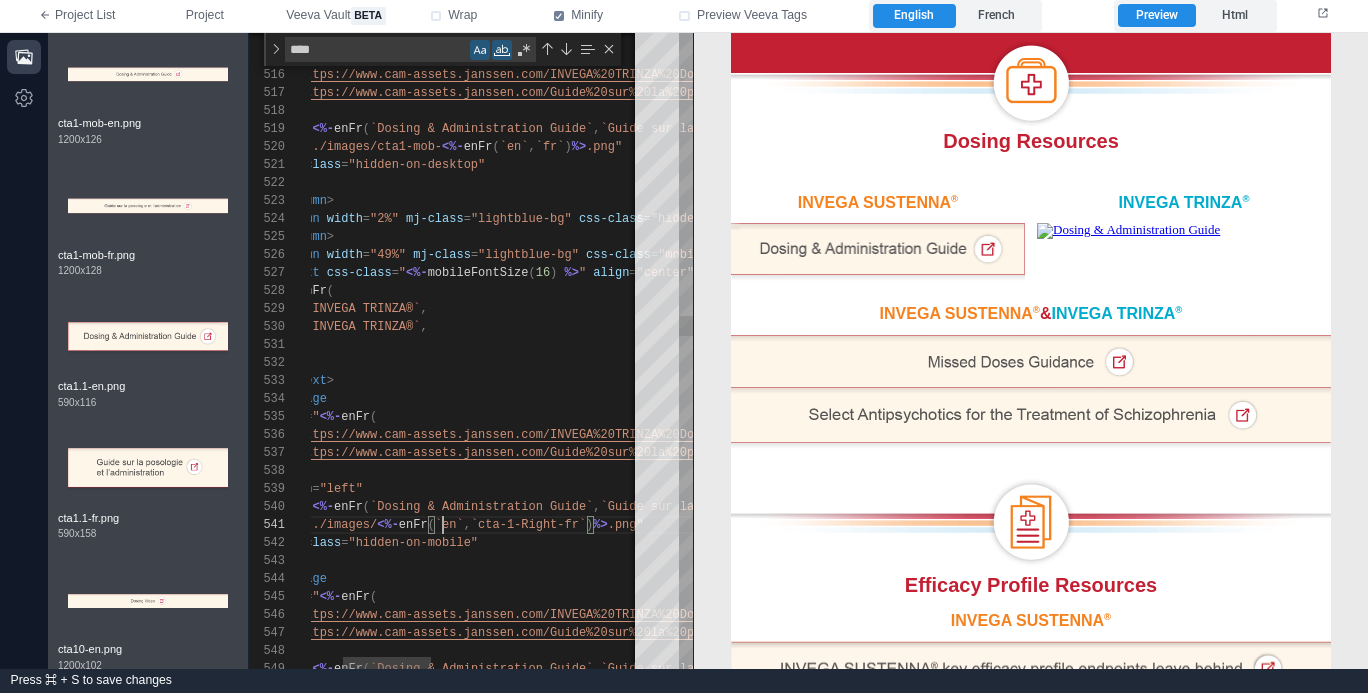 click on "`en`" at bounding box center [449, 525] 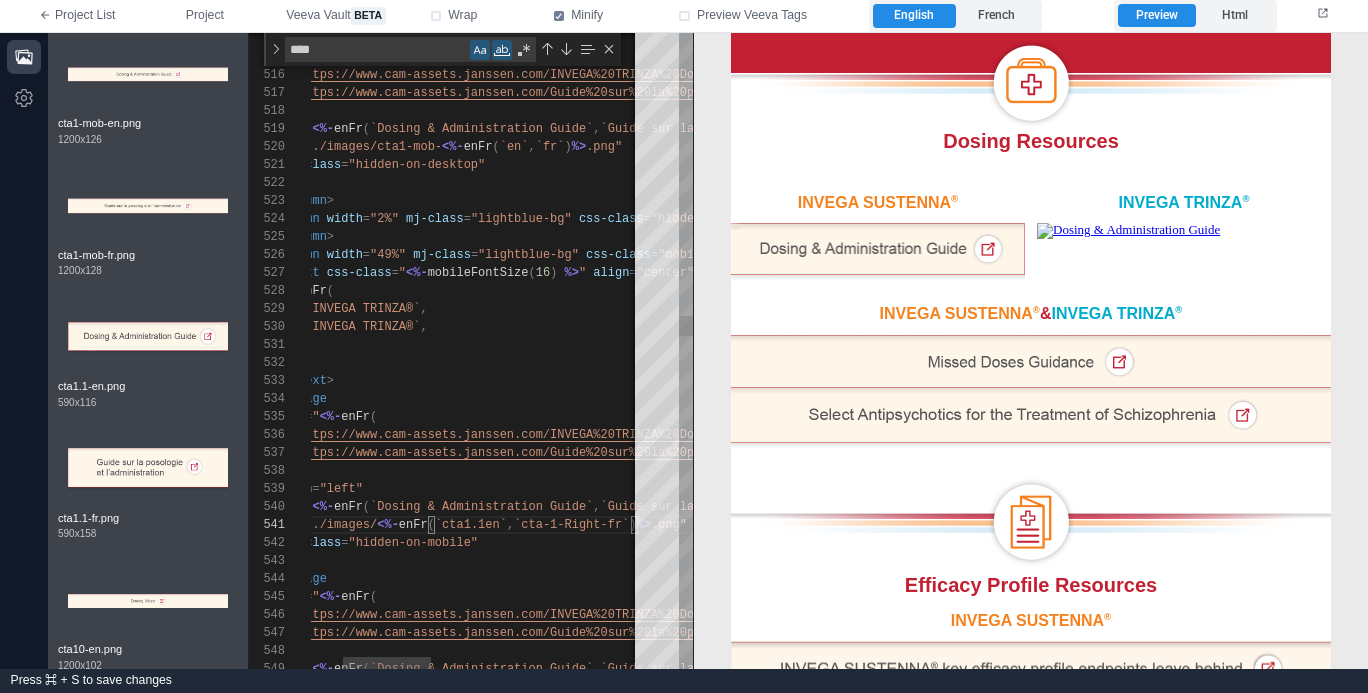 scroll, scrollTop: 0, scrollLeft: 304, axis: horizontal 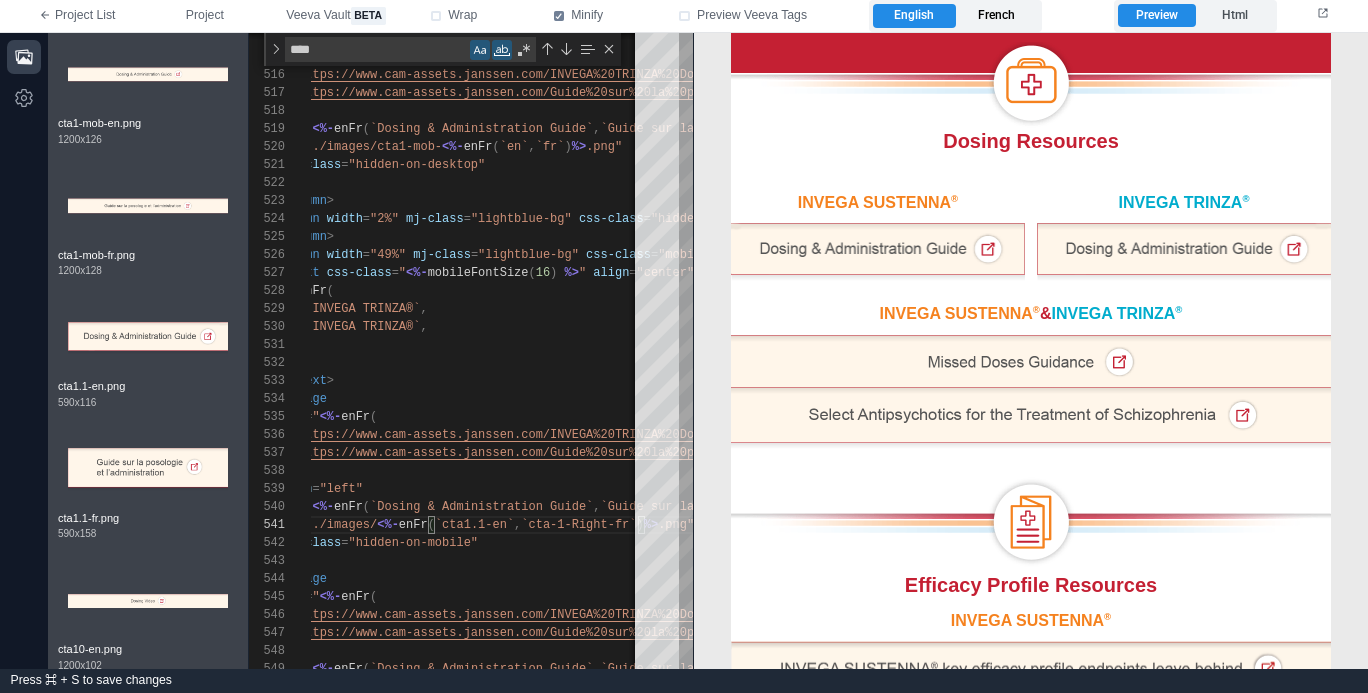 click on "French" at bounding box center [997, 16] 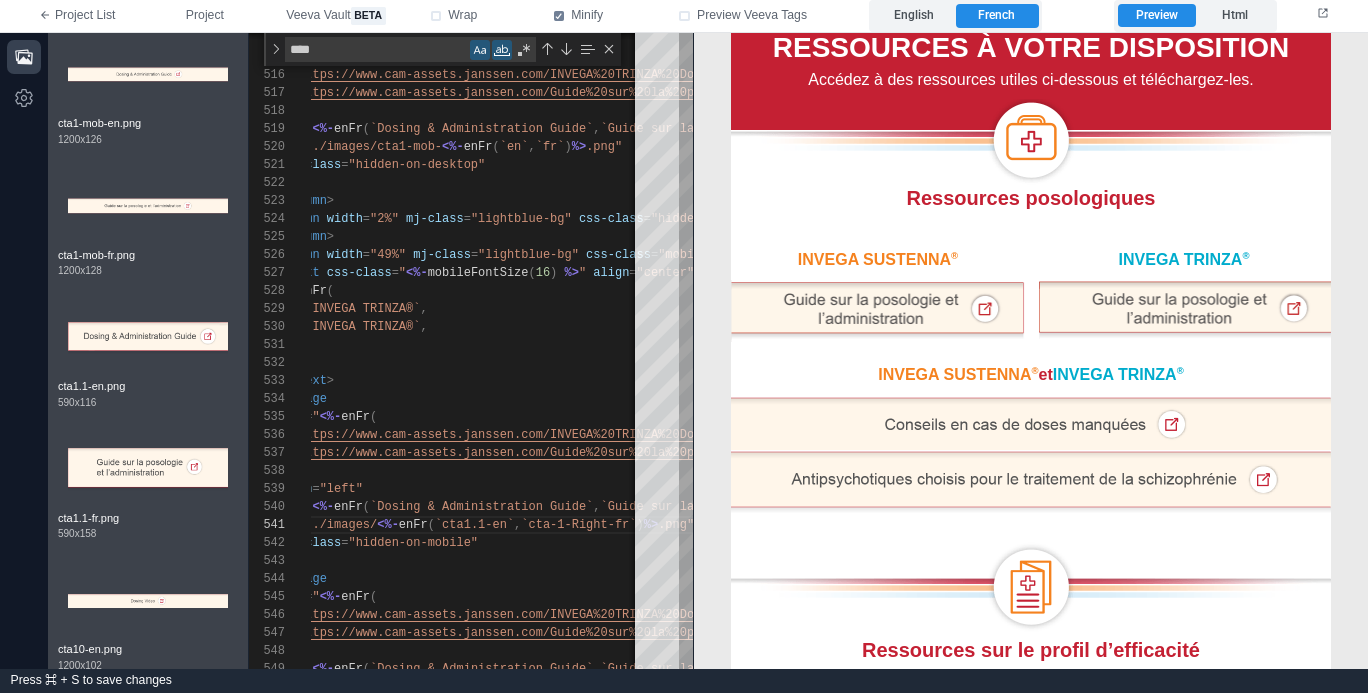 scroll, scrollTop: 520, scrollLeft: 0, axis: vertical 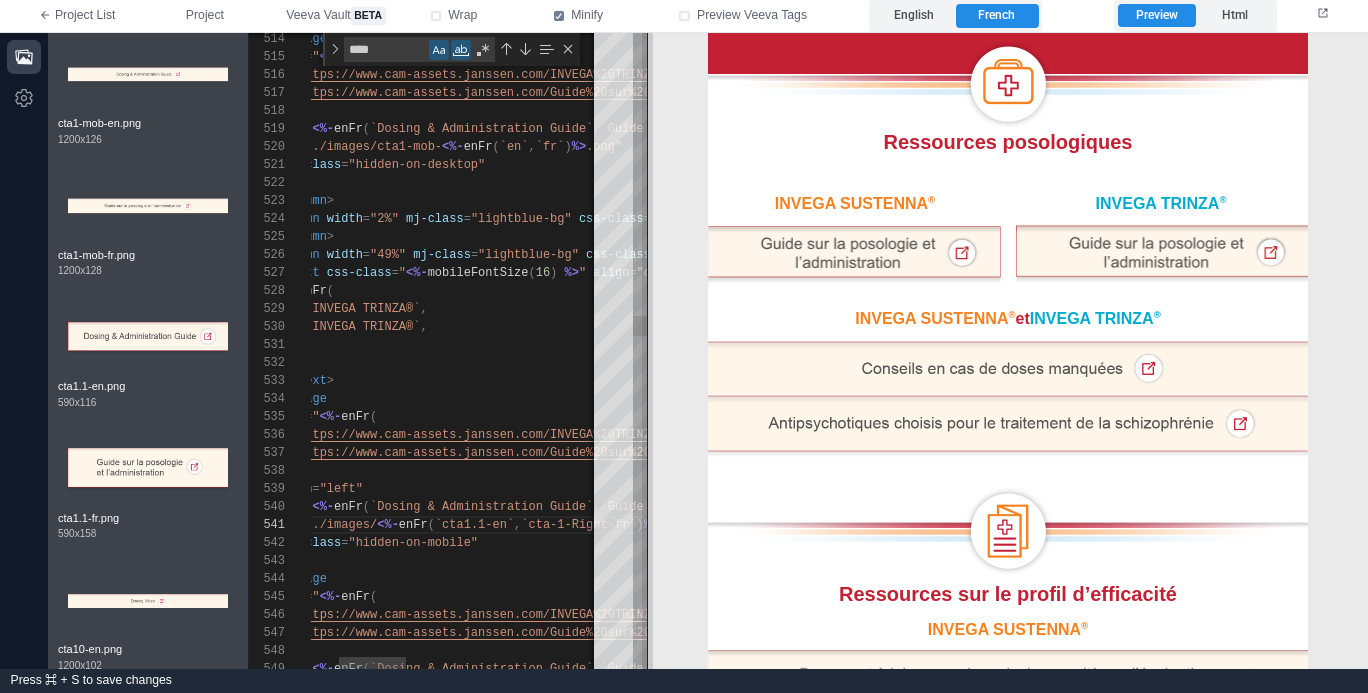 drag, startPoint x: 696, startPoint y: 222, endPoint x: 650, endPoint y: 227, distance: 46.270943 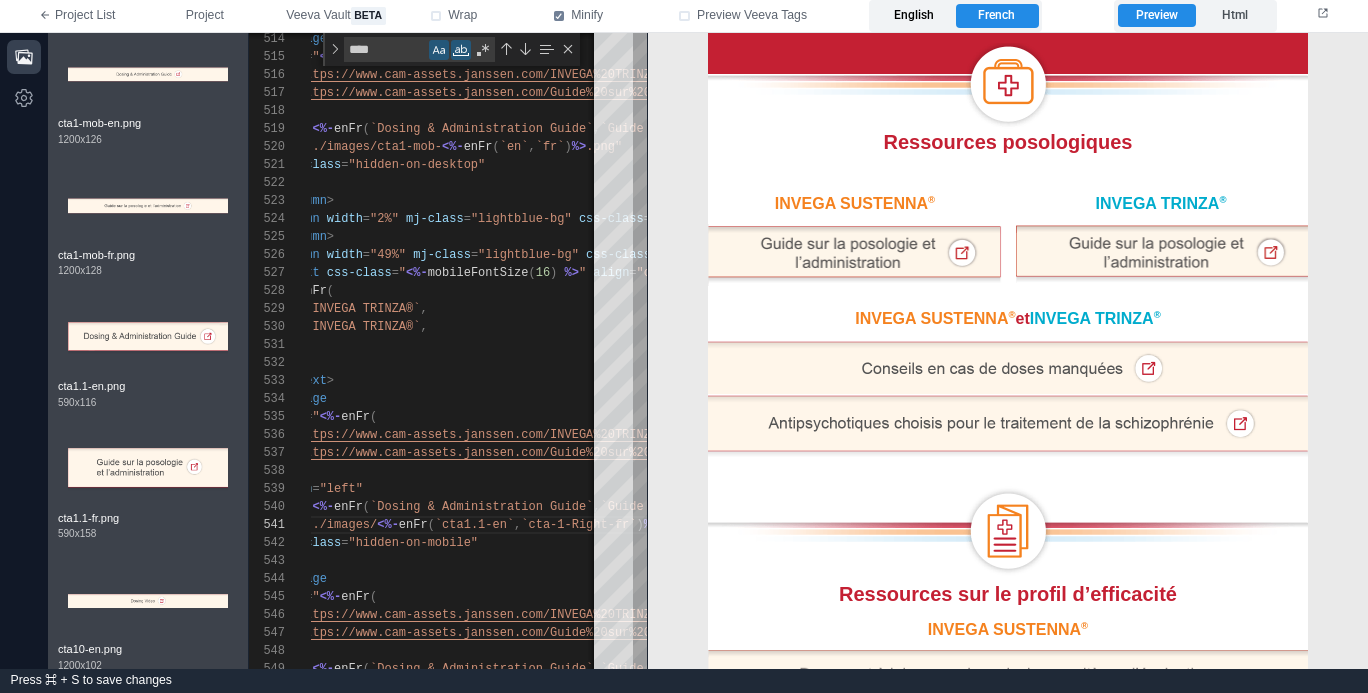 click on "English" at bounding box center [914, 16] 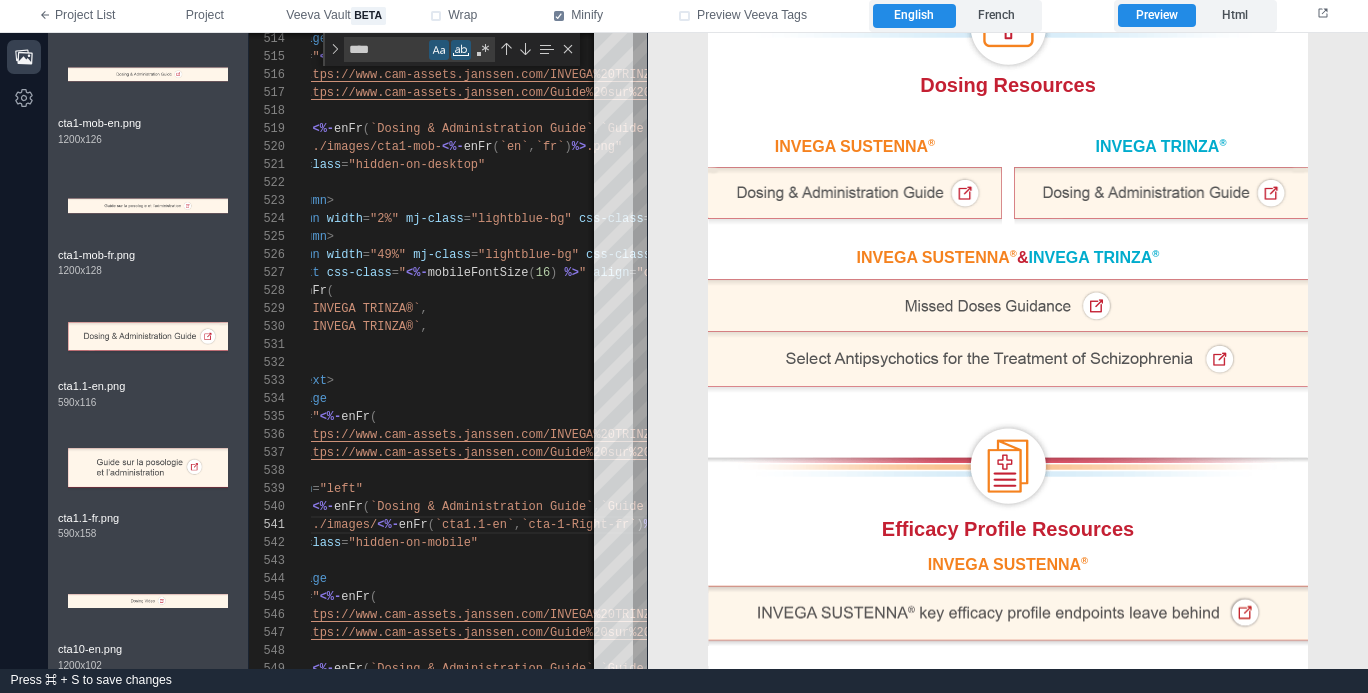 scroll, scrollTop: 464, scrollLeft: 0, axis: vertical 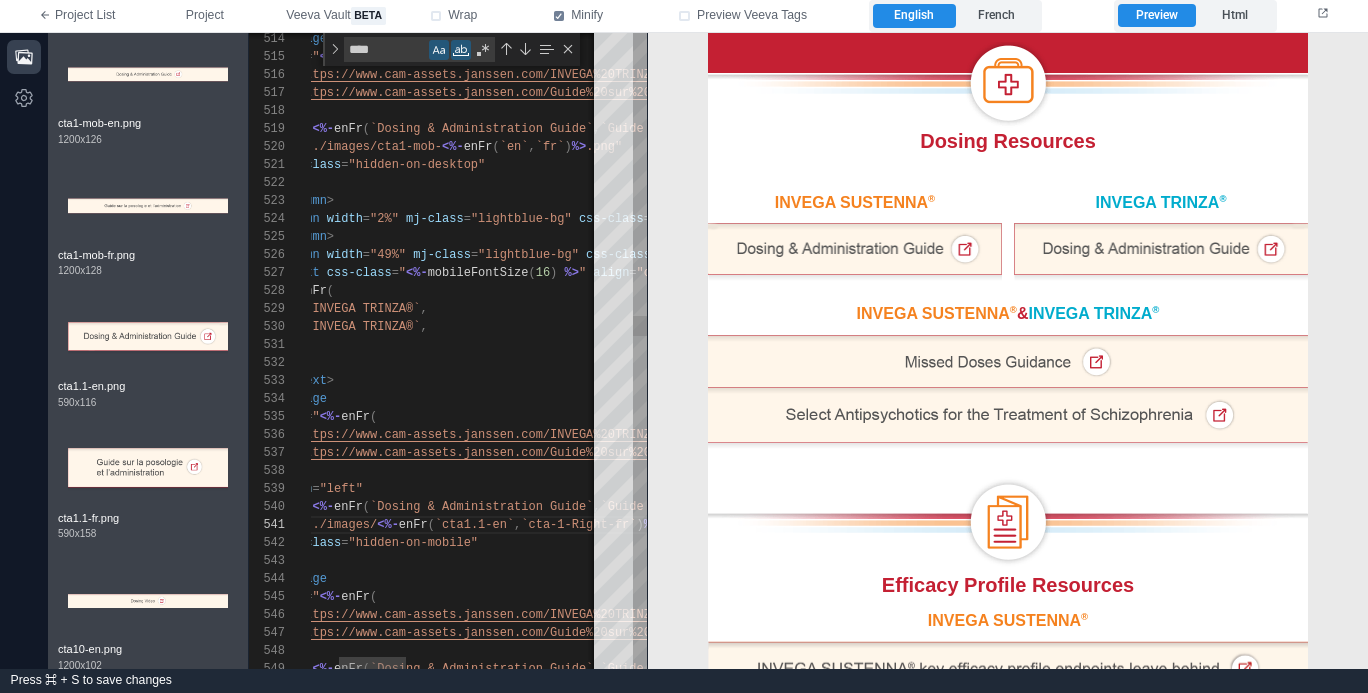 click on "`INVEGA TRINZA®` ," at bounding box center (811, 327) 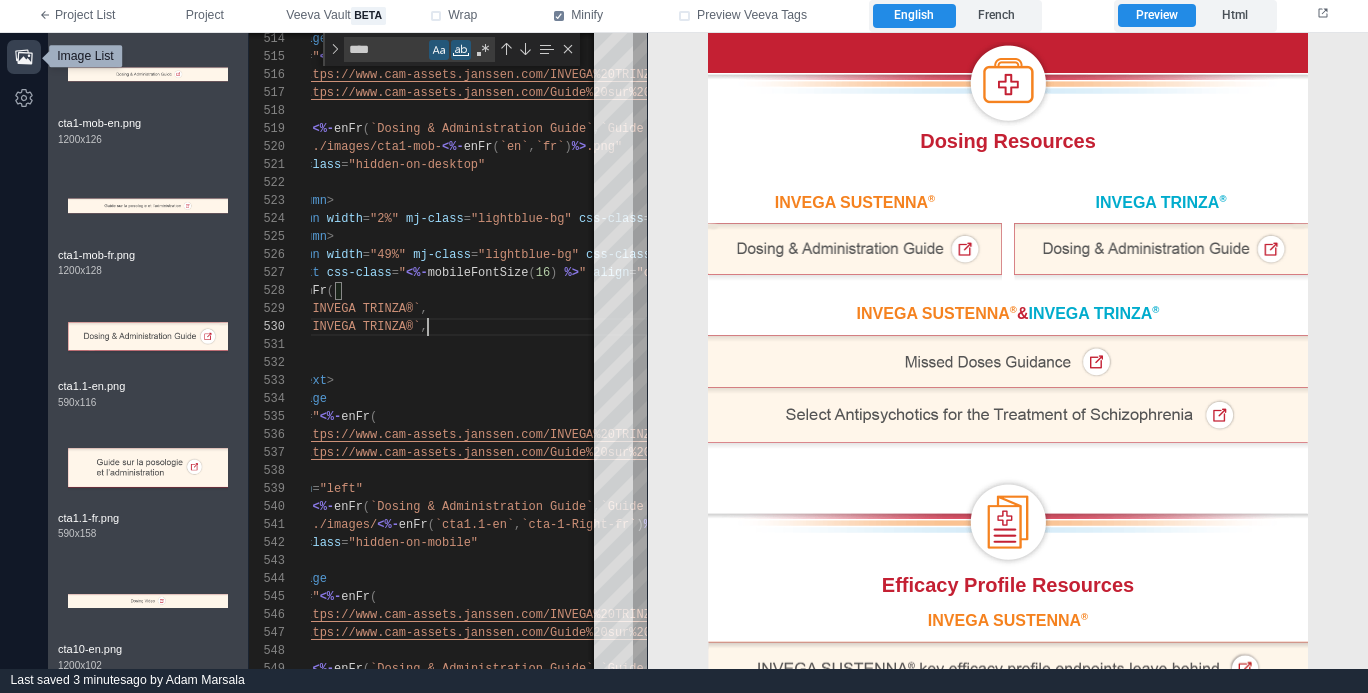 click 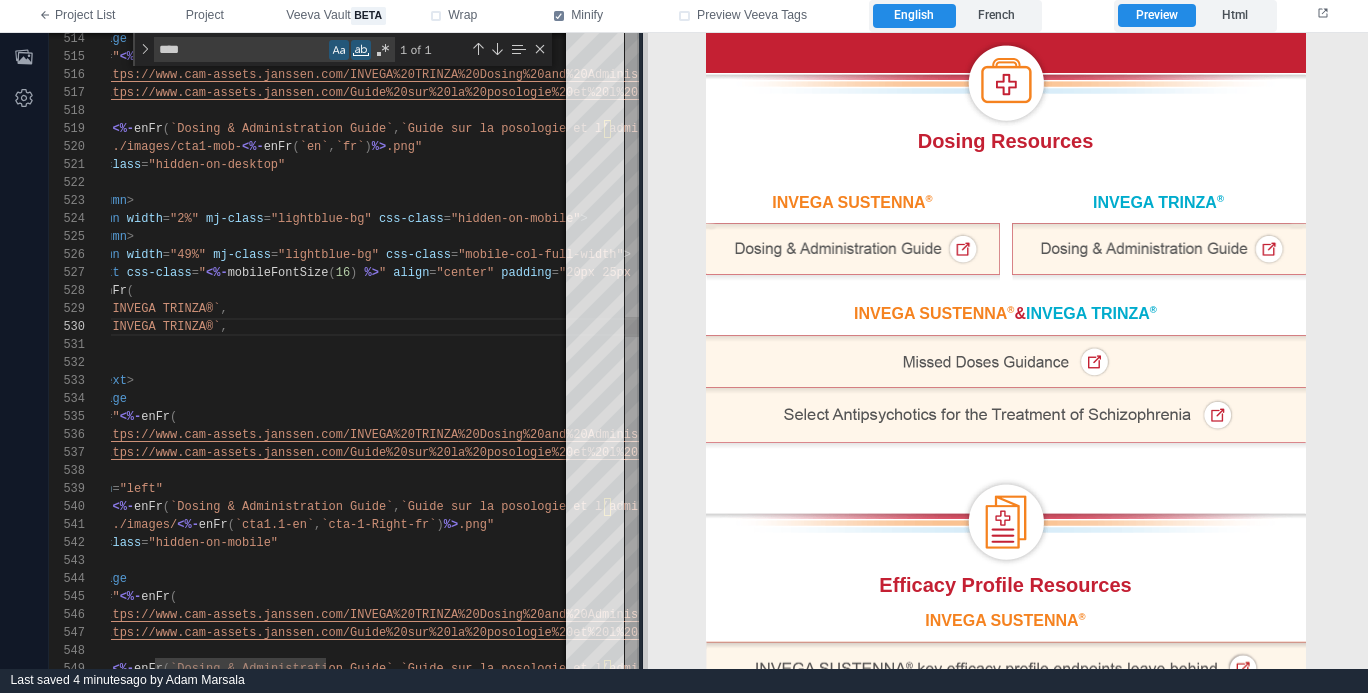drag, startPoint x: 445, startPoint y: 320, endPoint x: 640, endPoint y: 322, distance: 195.01025 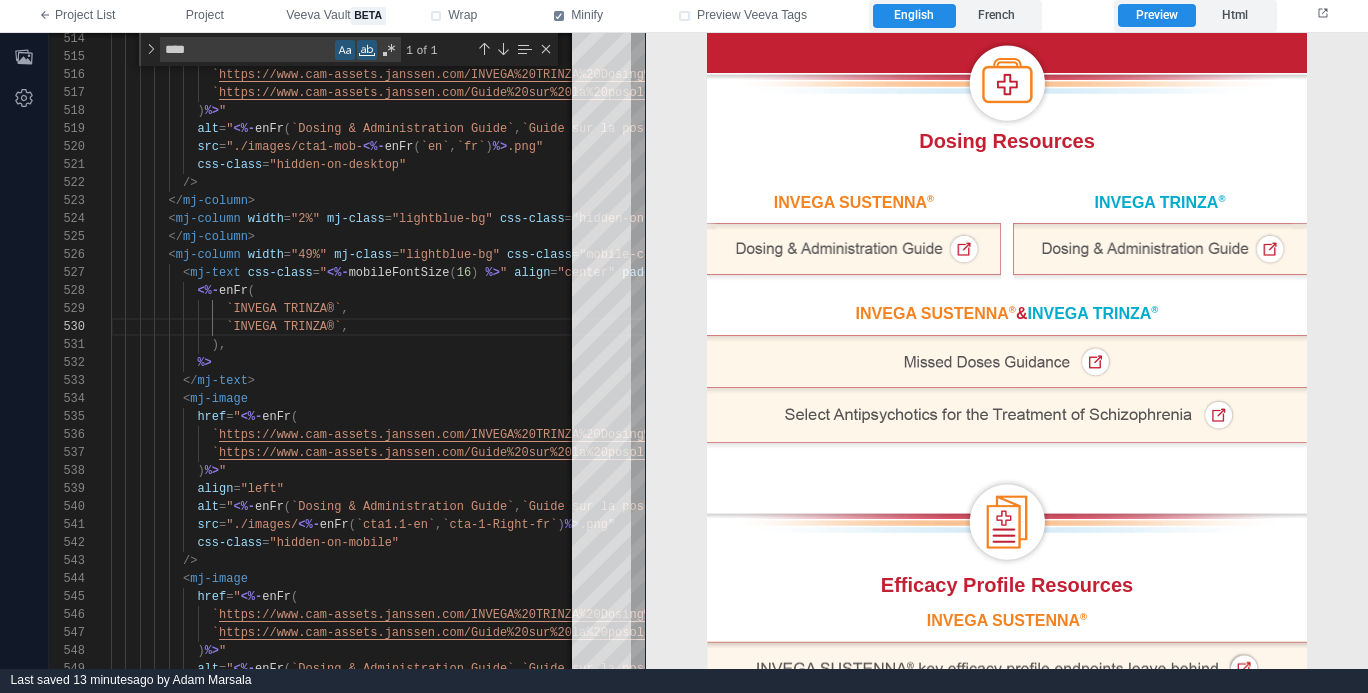 click at bounding box center (1007, 417) 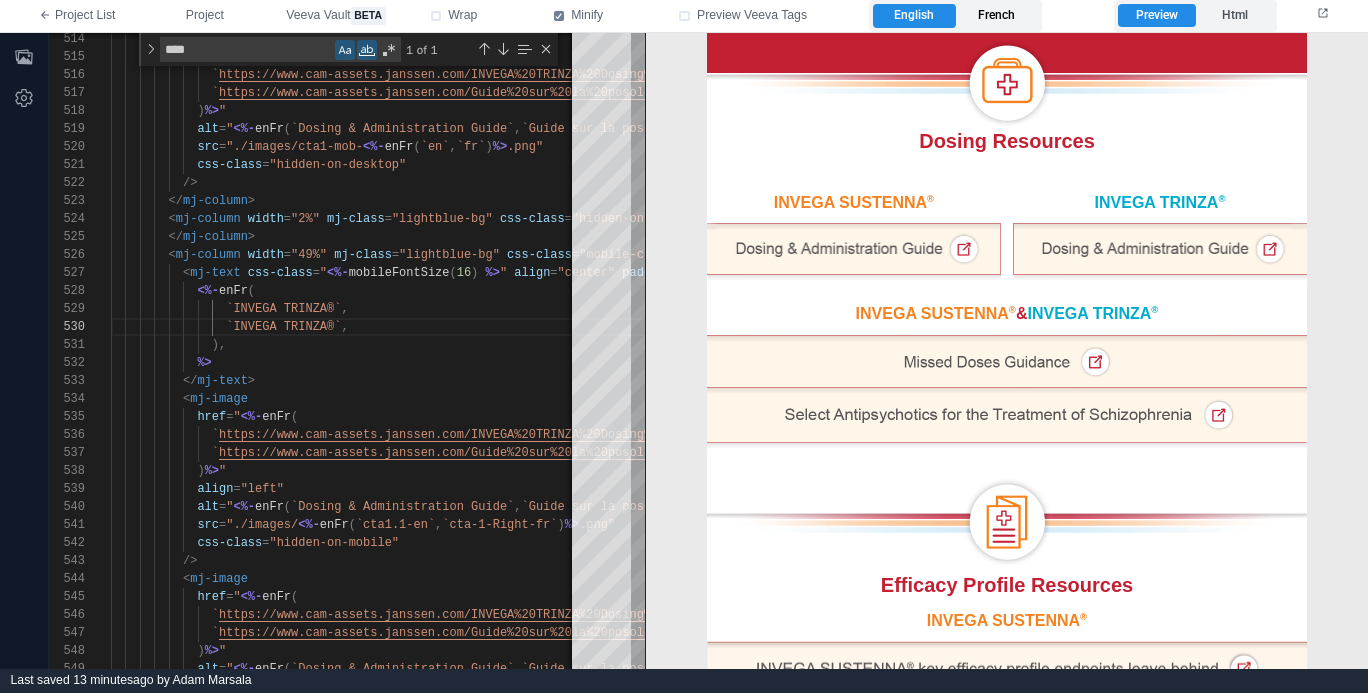 click on "French" at bounding box center (997, 16) 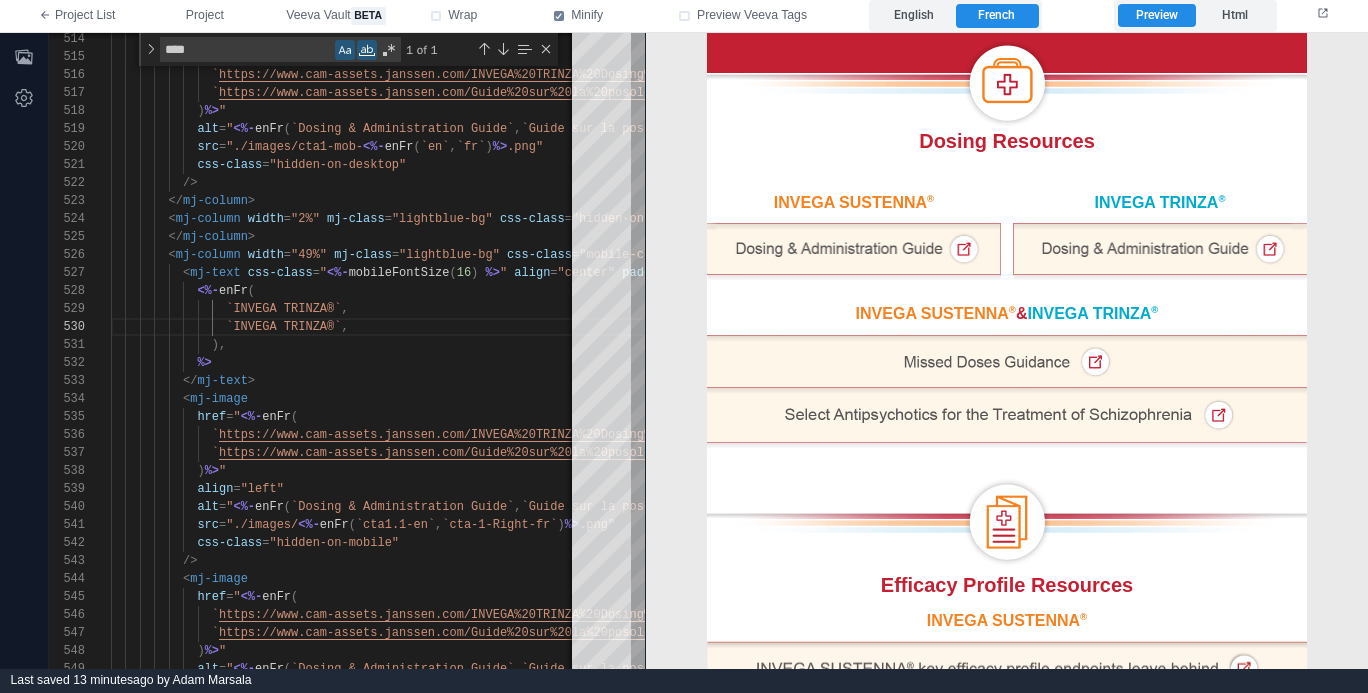 scroll, scrollTop: 520, scrollLeft: 0, axis: vertical 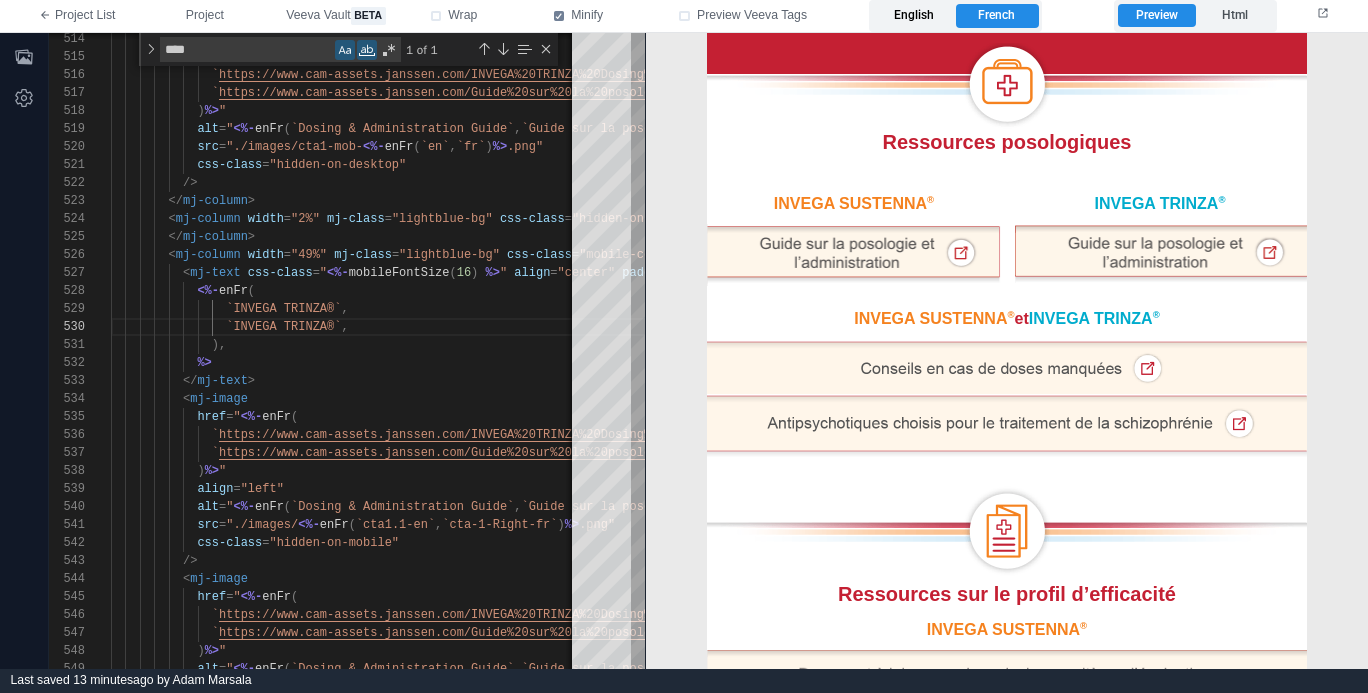 click on "English" at bounding box center [914, 16] 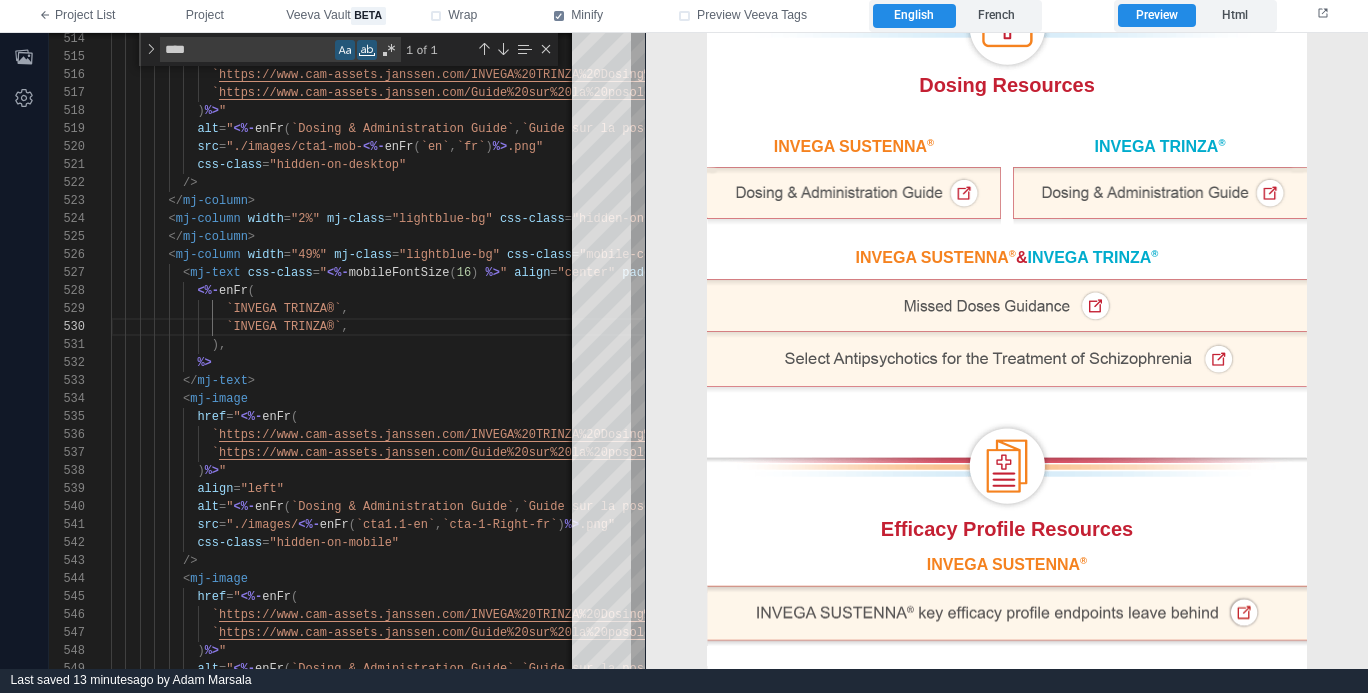 scroll, scrollTop: 464, scrollLeft: 0, axis: vertical 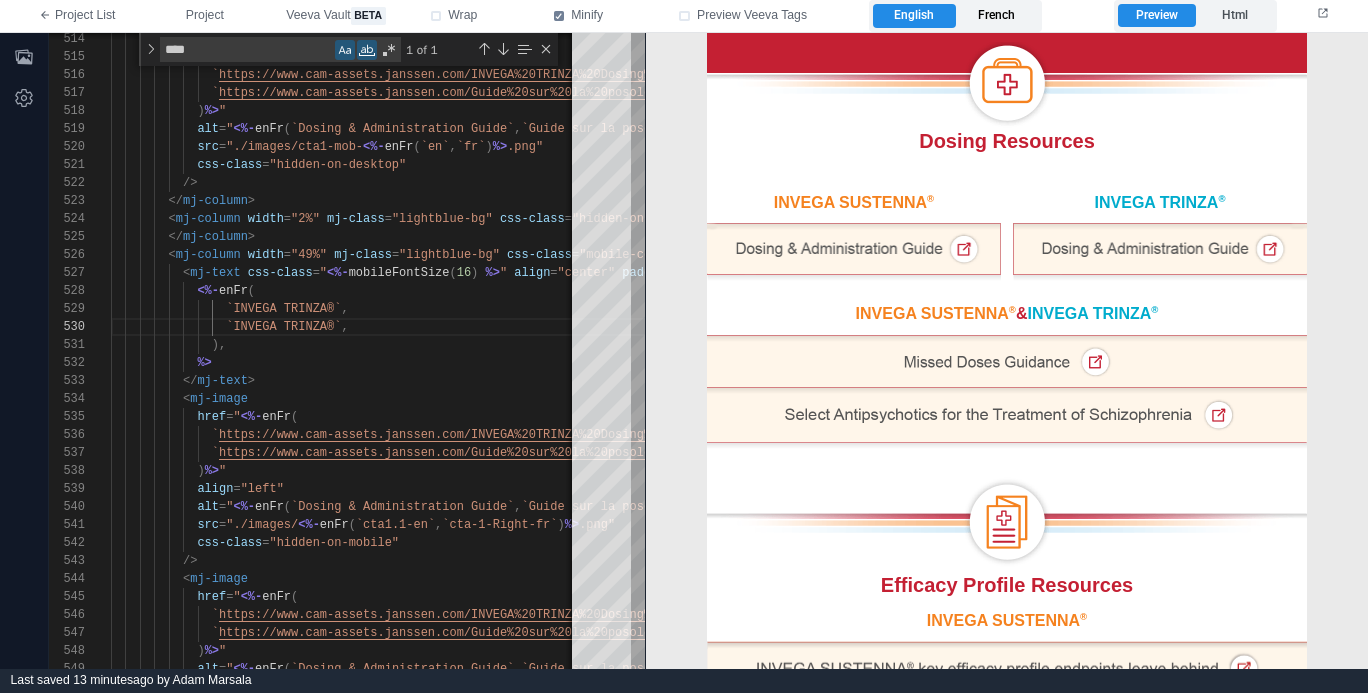 click on "French" at bounding box center [997, 16] 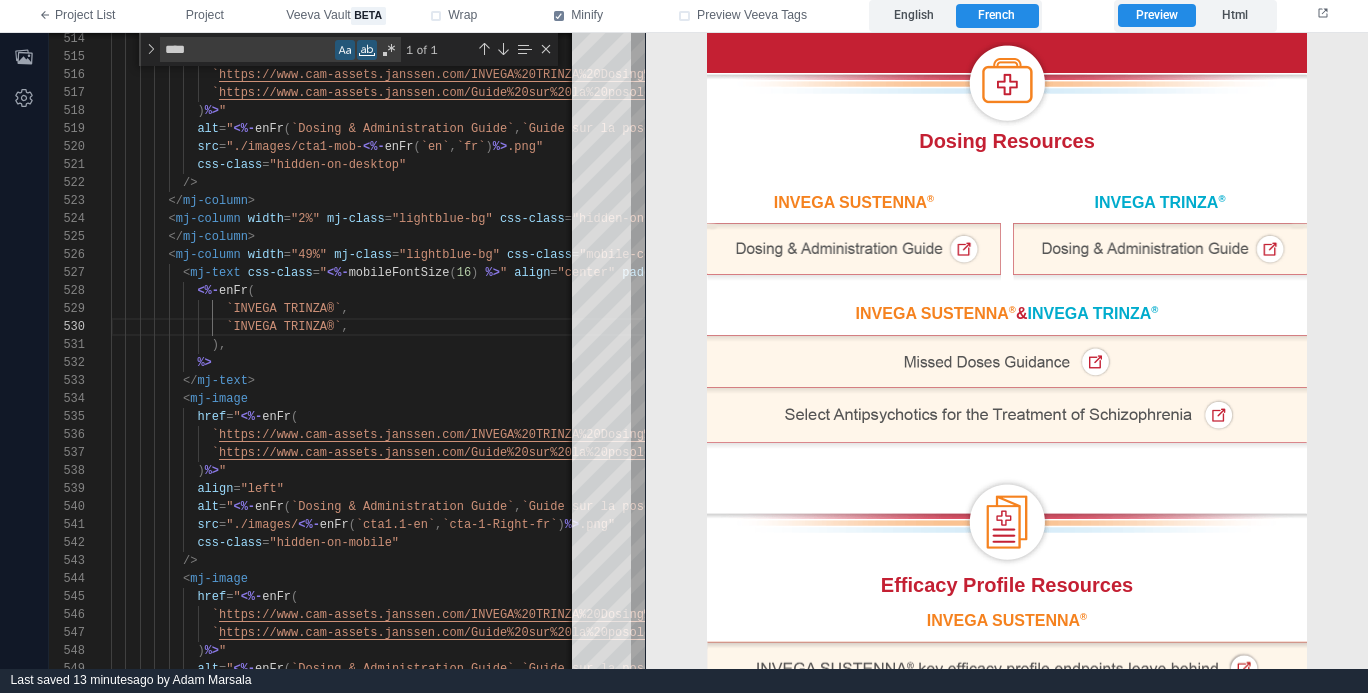 scroll, scrollTop: 520, scrollLeft: 0, axis: vertical 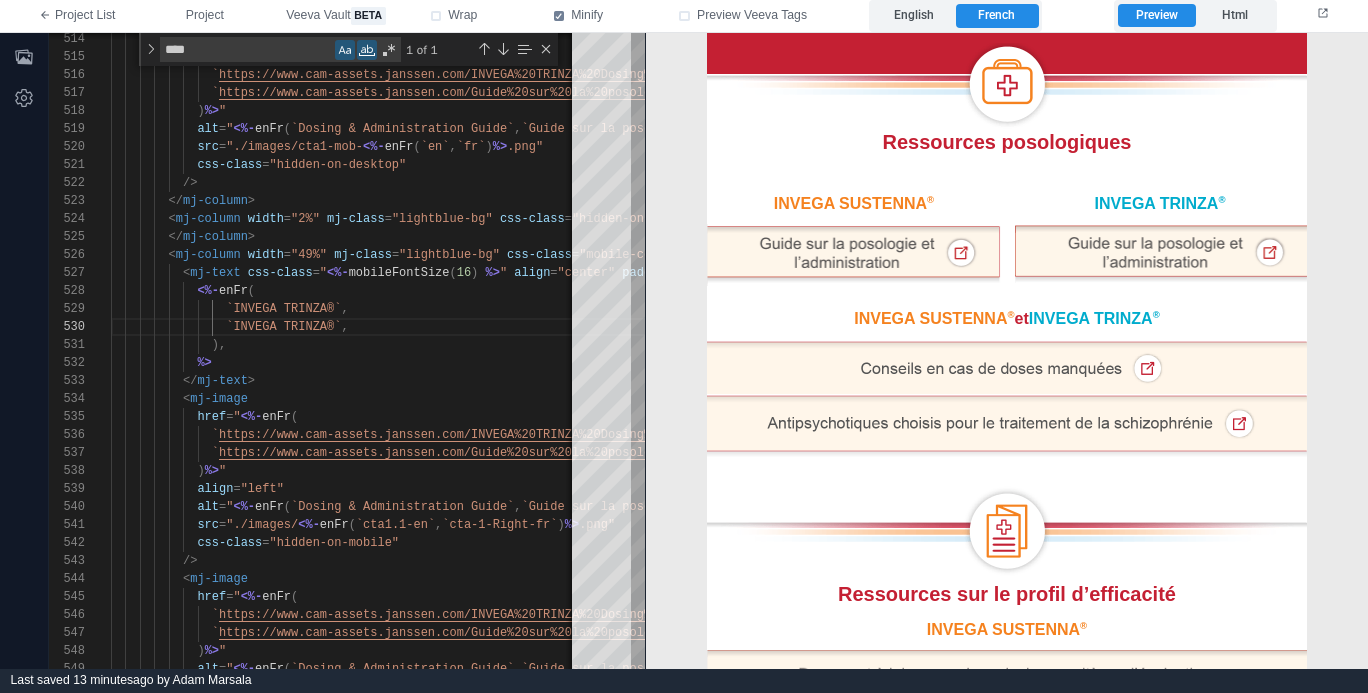 click at bounding box center [1007, 425] 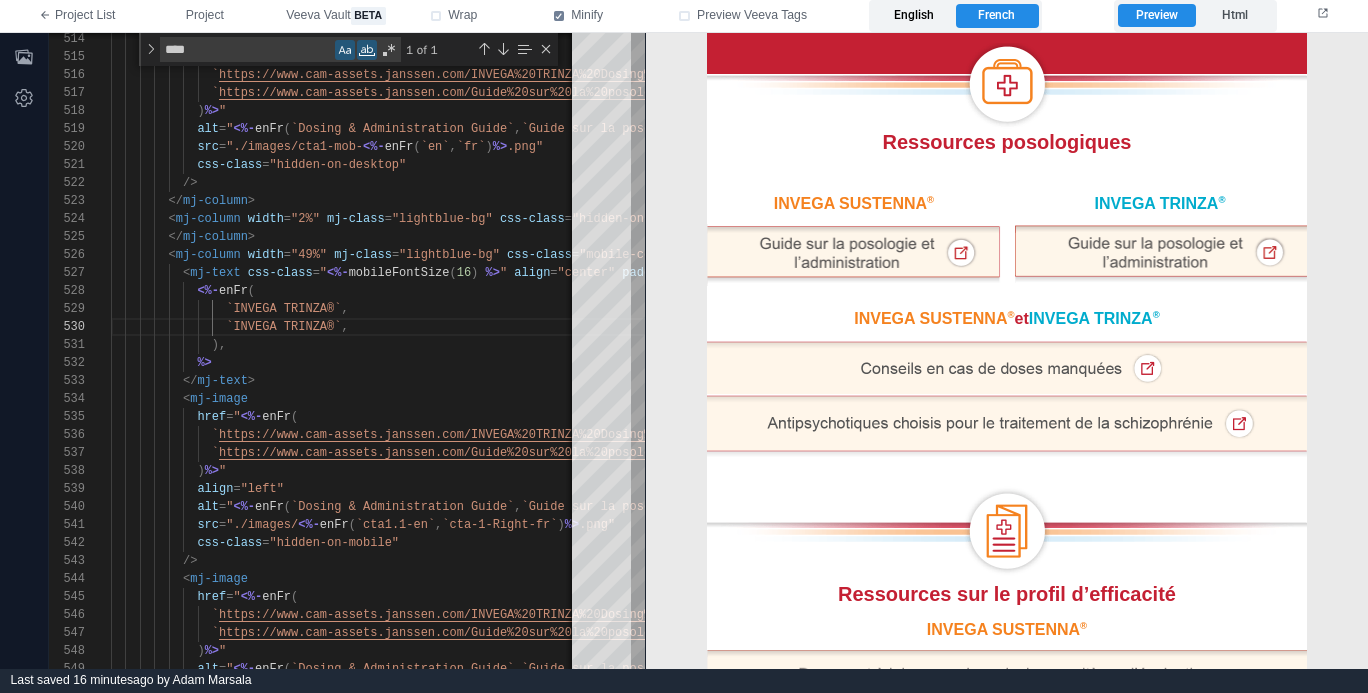 click on "English" at bounding box center (914, 16) 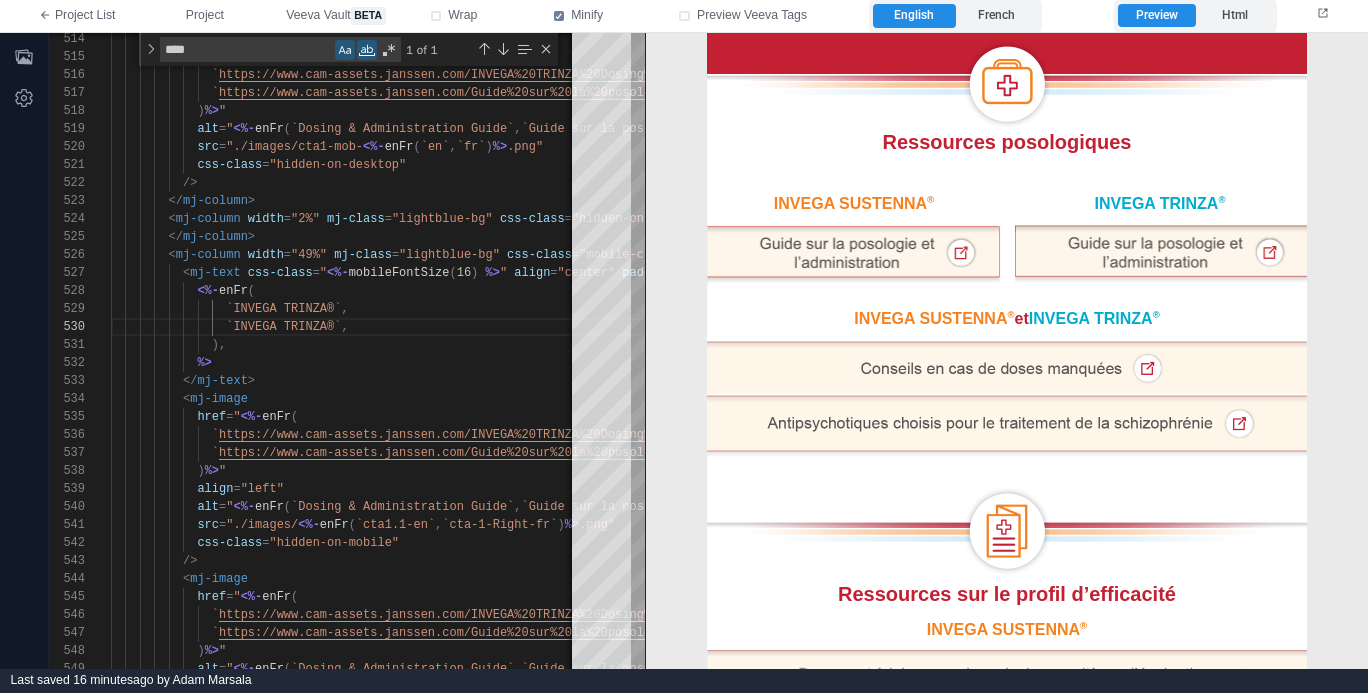 scroll, scrollTop: 464, scrollLeft: 0, axis: vertical 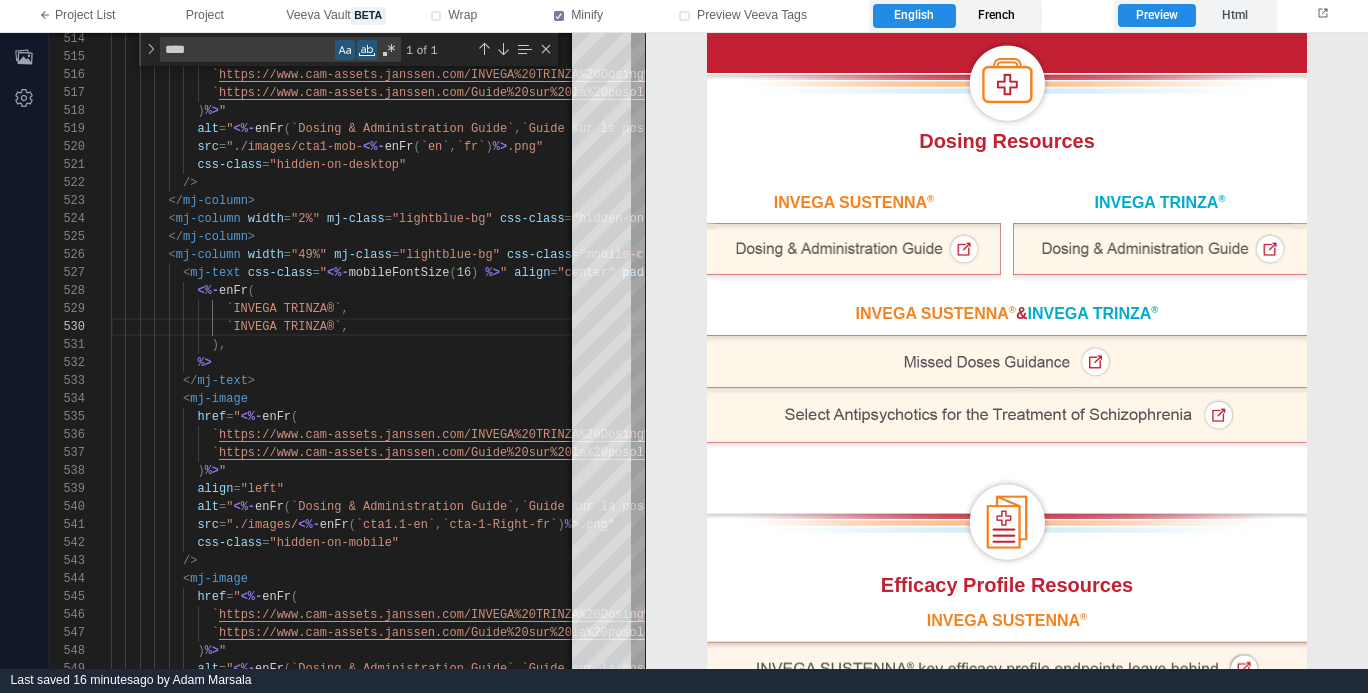 click on "French" at bounding box center [997, 16] 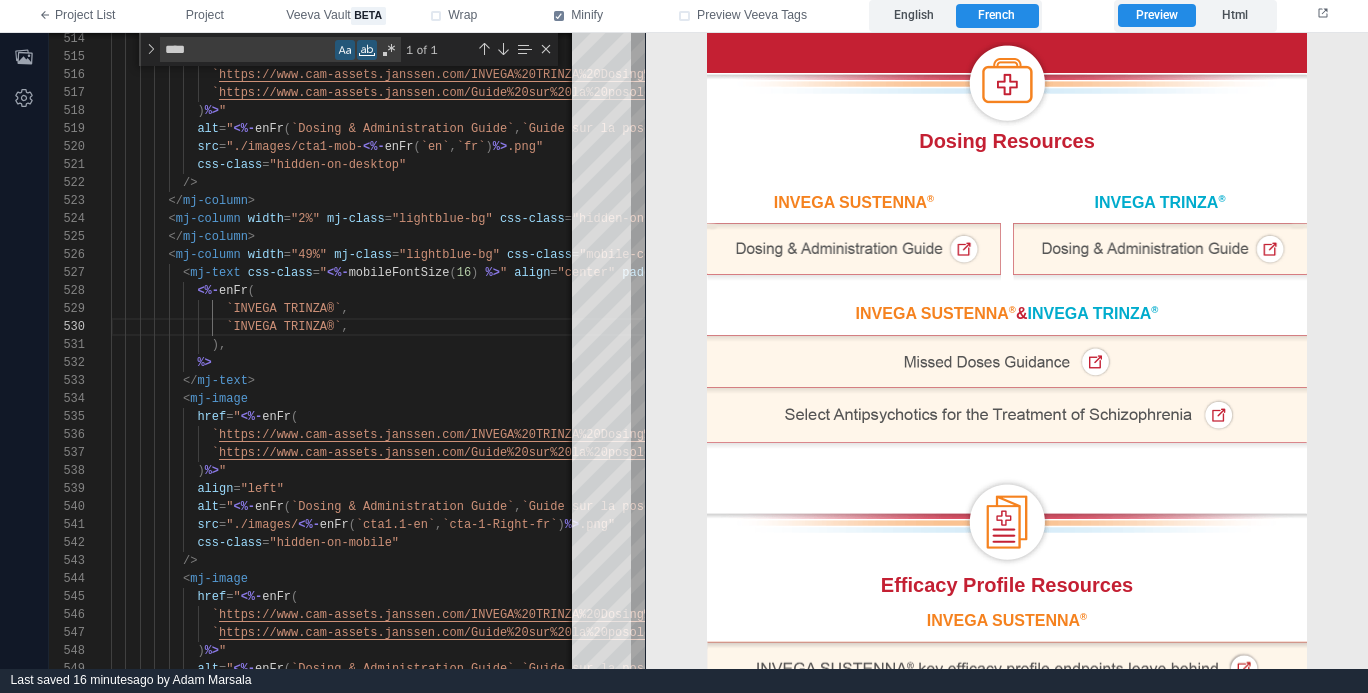 scroll, scrollTop: 520, scrollLeft: 0, axis: vertical 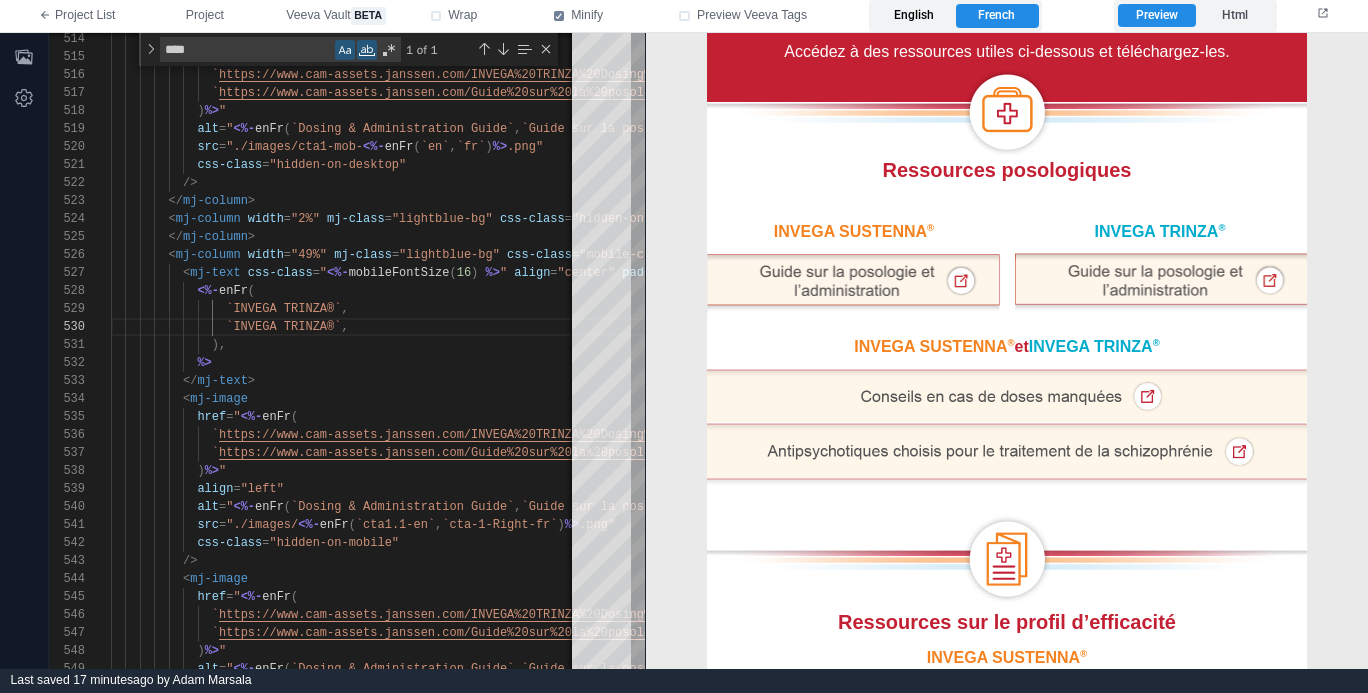 click on "English" at bounding box center (914, 16) 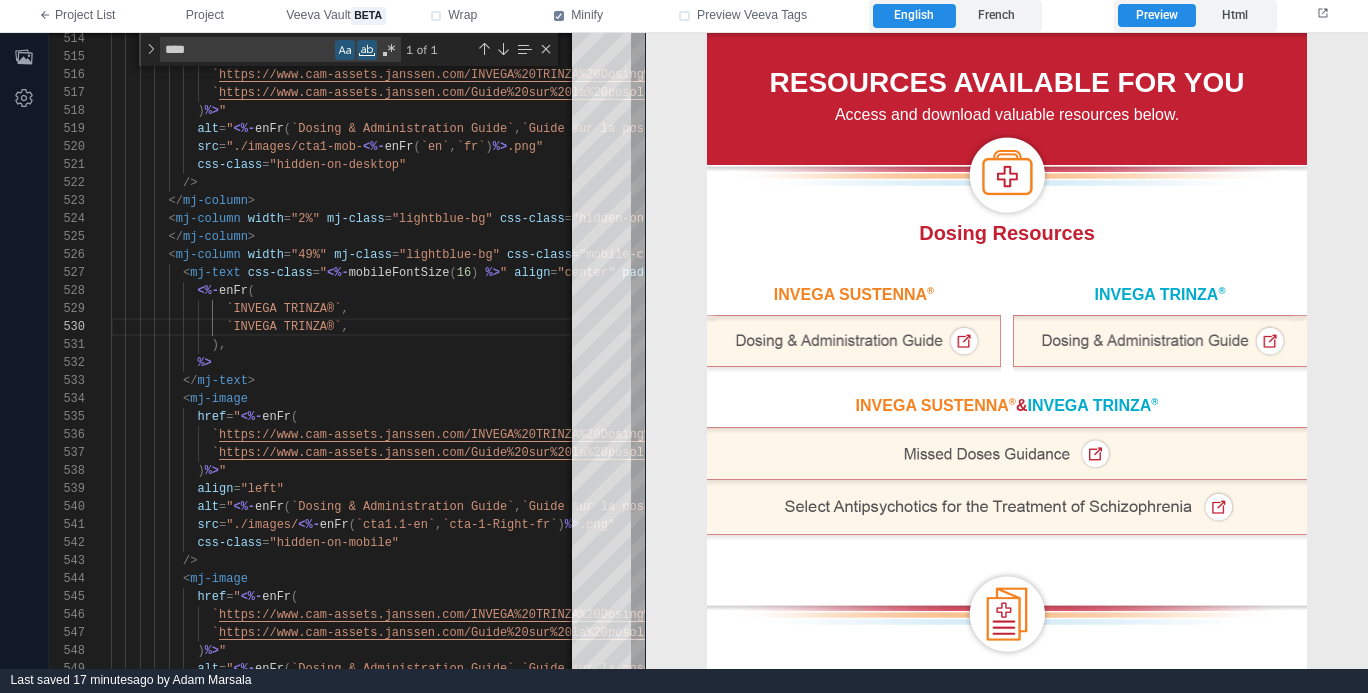 scroll, scrollTop: 373, scrollLeft: 0, axis: vertical 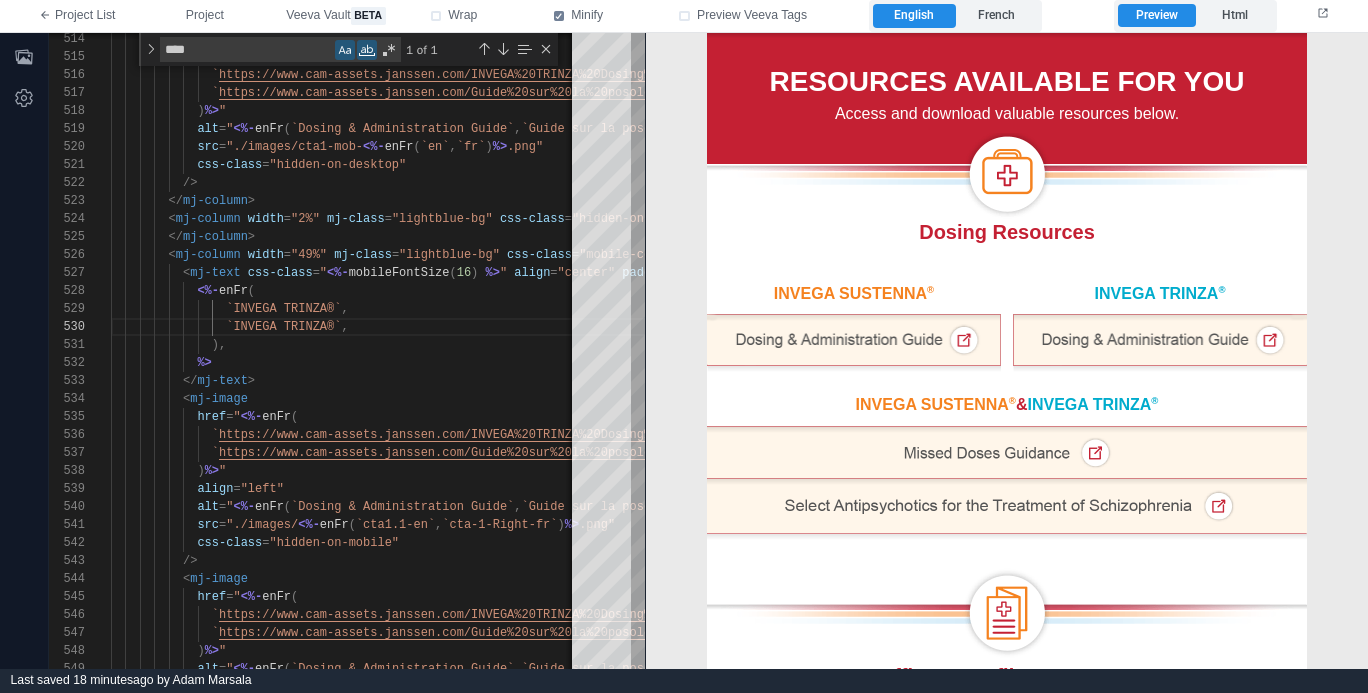 drag, startPoint x: 996, startPoint y: 16, endPoint x: 1000, endPoint y: 29, distance: 13.601471 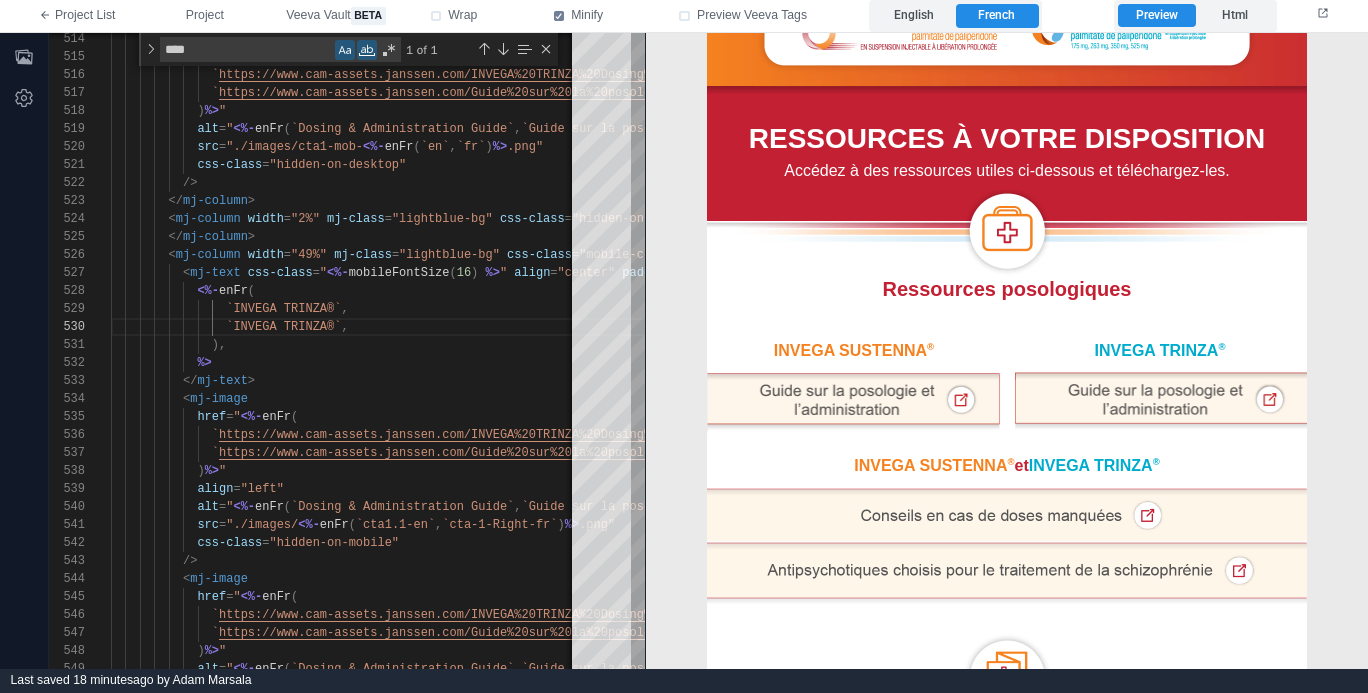 scroll, scrollTop: 430, scrollLeft: 0, axis: vertical 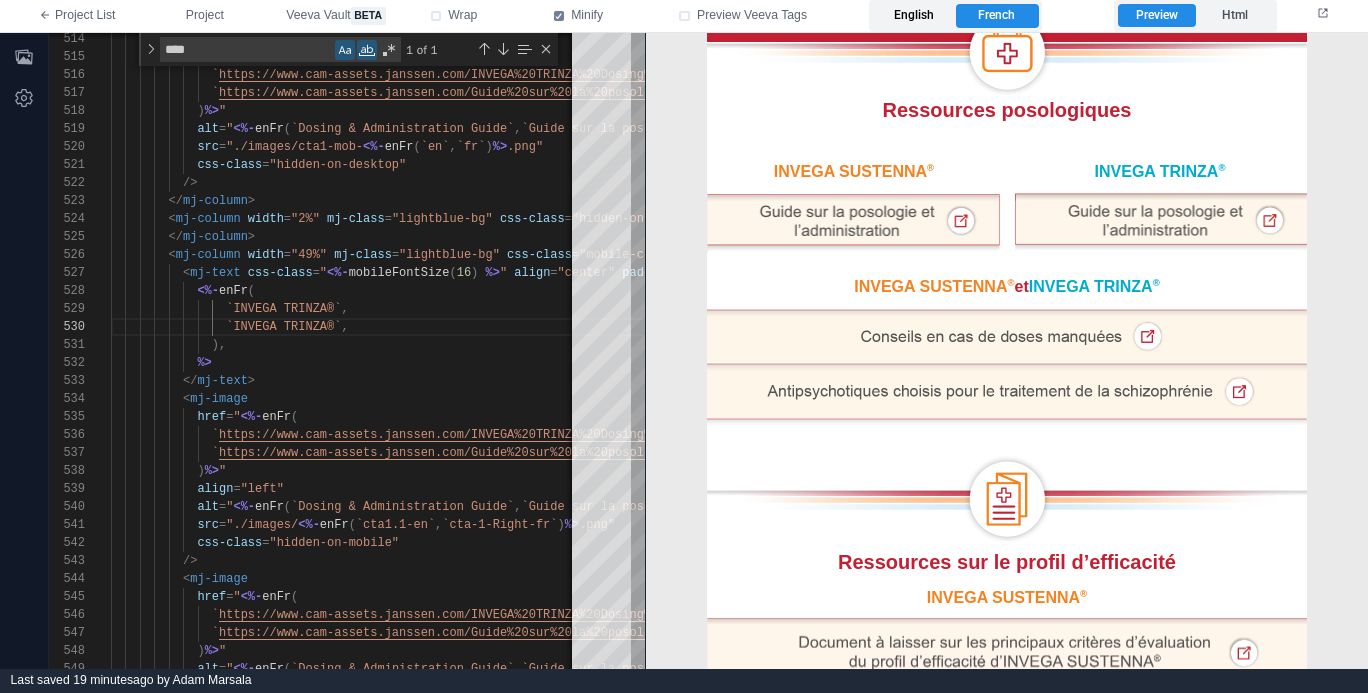 click on "English" at bounding box center (914, 16) 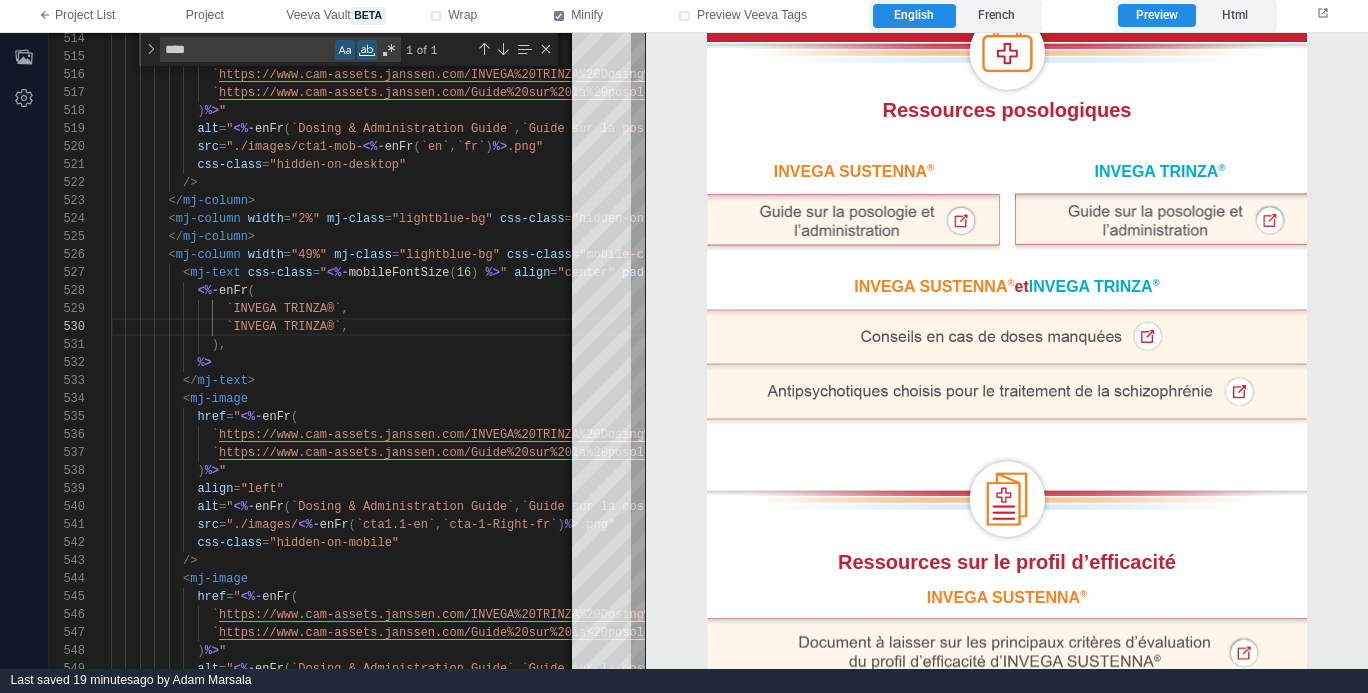scroll, scrollTop: 495, scrollLeft: 0, axis: vertical 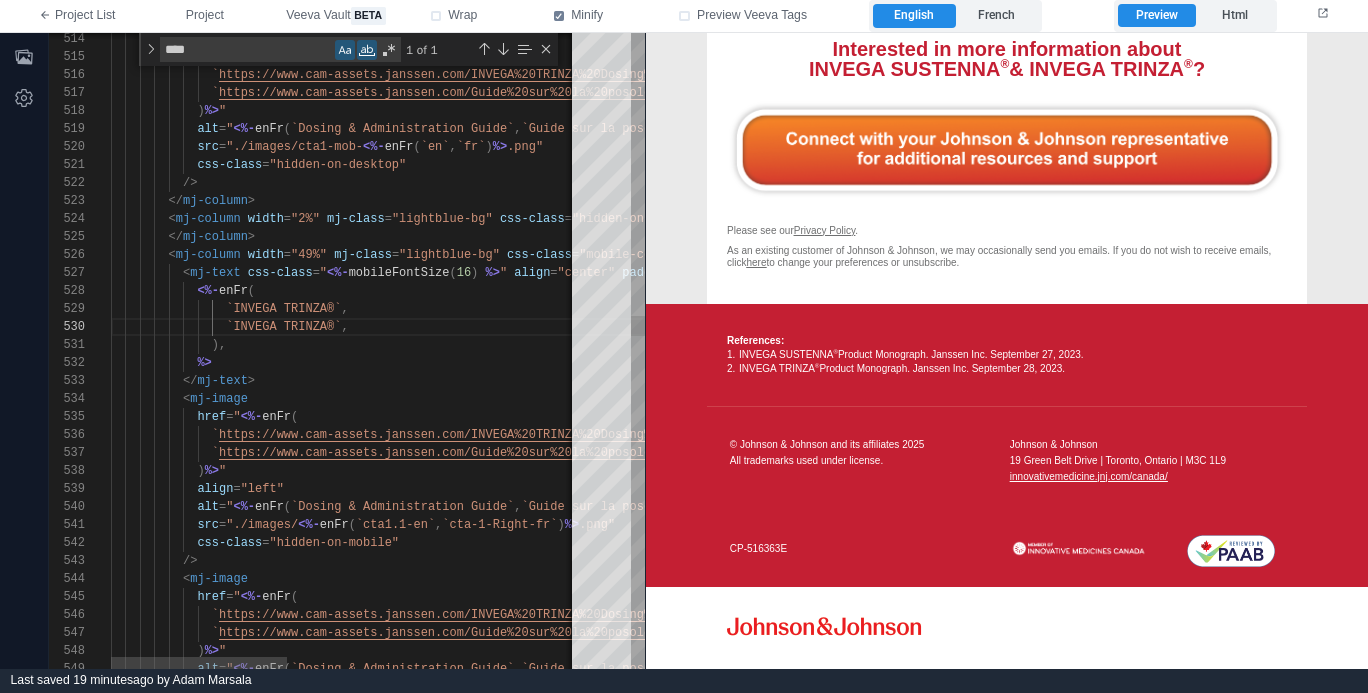 click on "css-class = "hidden-on-mobile"" at bounding box center [732, 543] 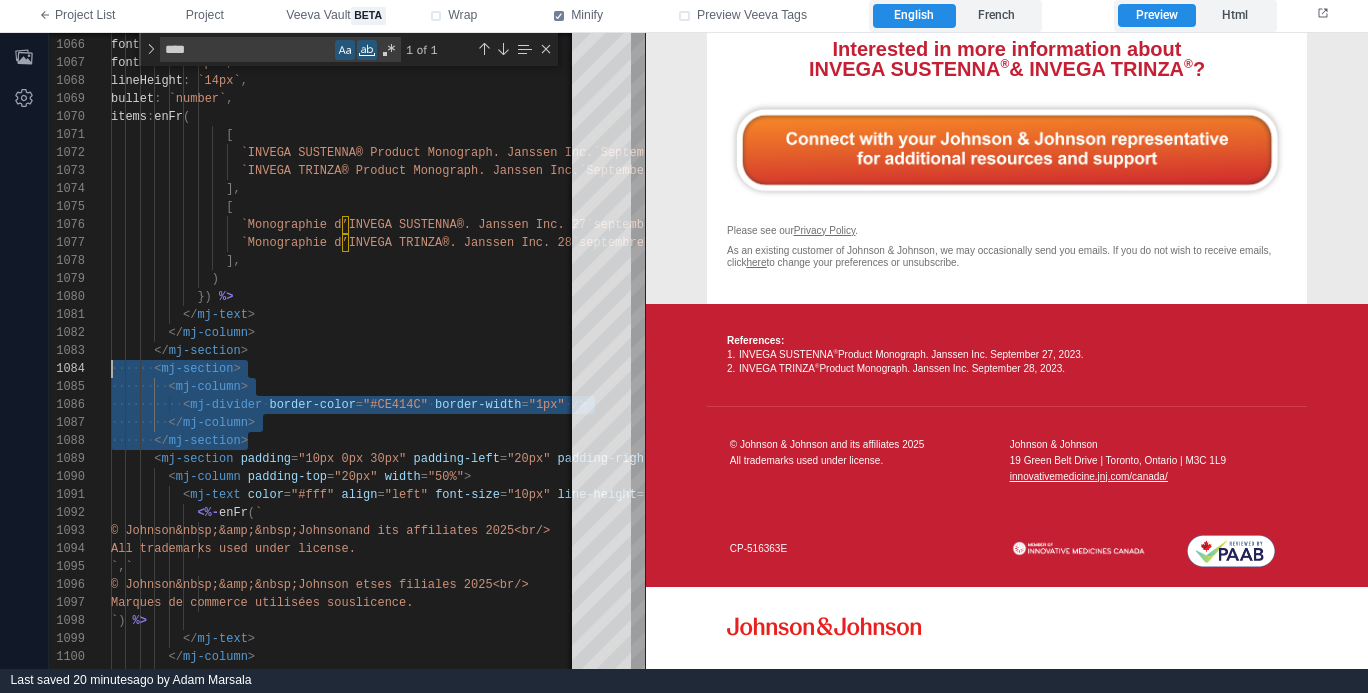 scroll, scrollTop: 54, scrollLeft: 0, axis: vertical 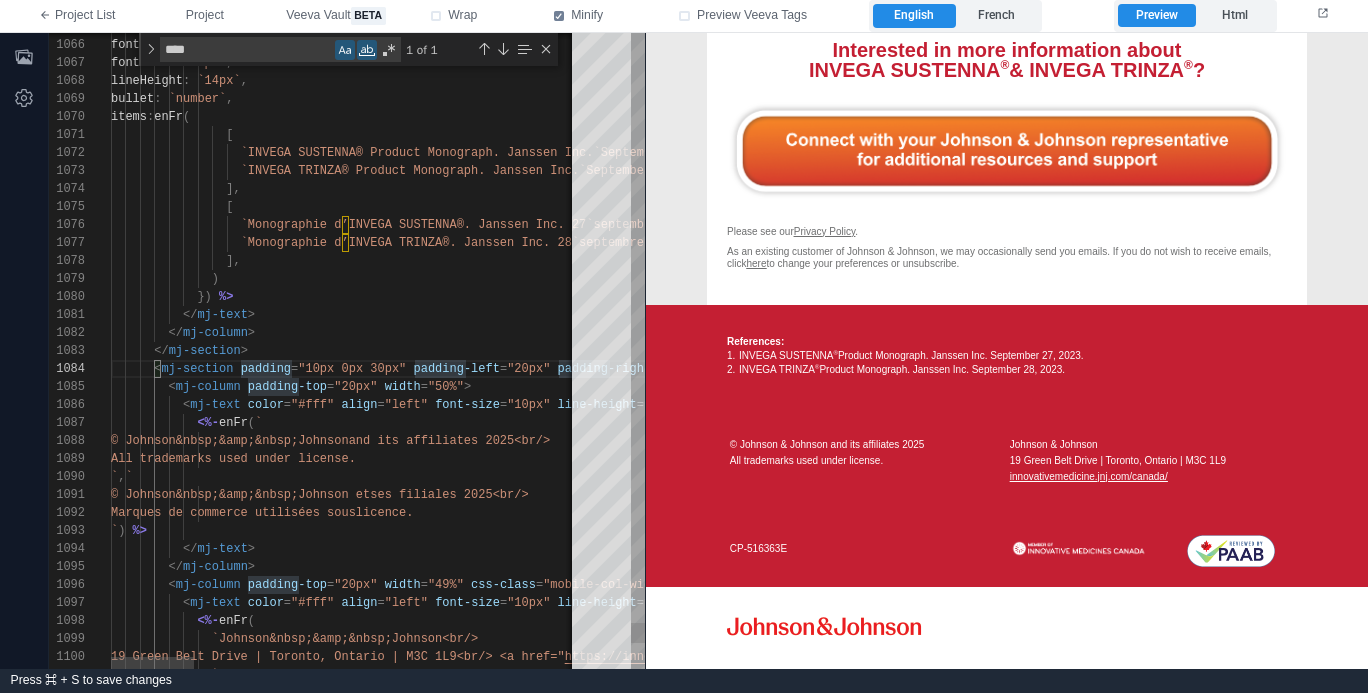 click on ""10px 0px 30px"" at bounding box center [352, 369] 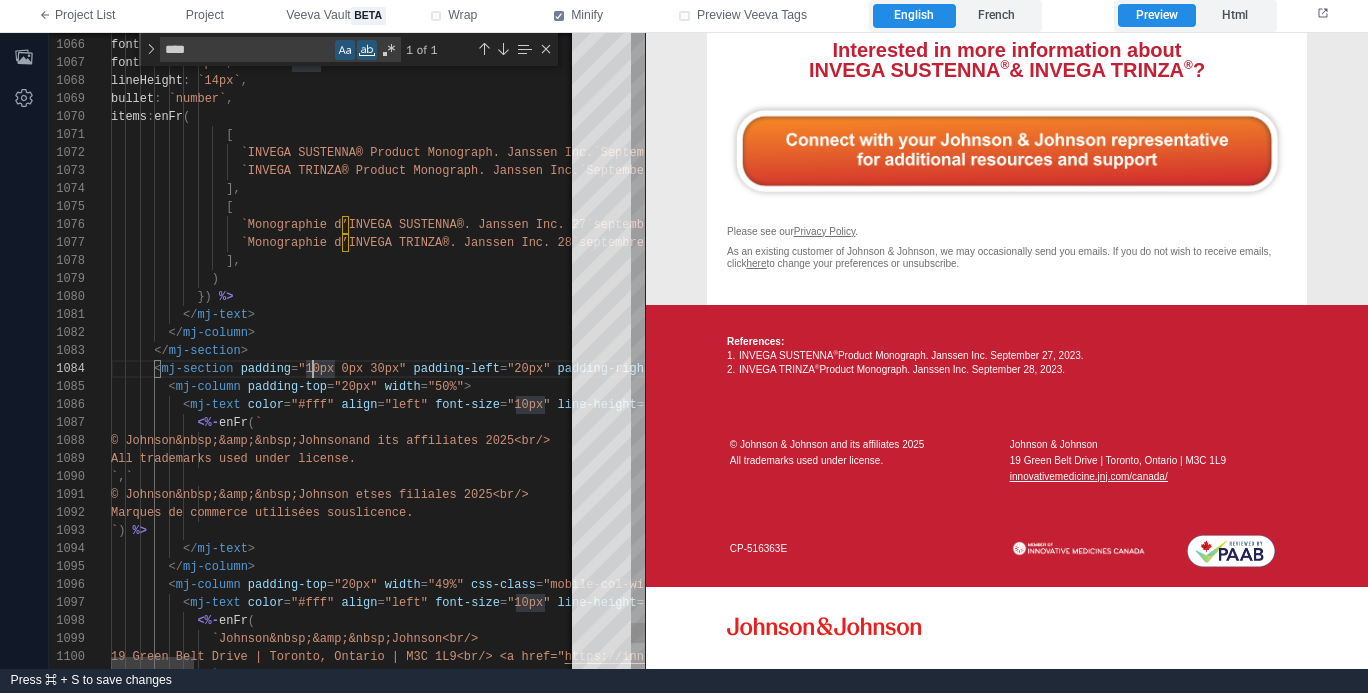 scroll, scrollTop: 54, scrollLeft: 195, axis: both 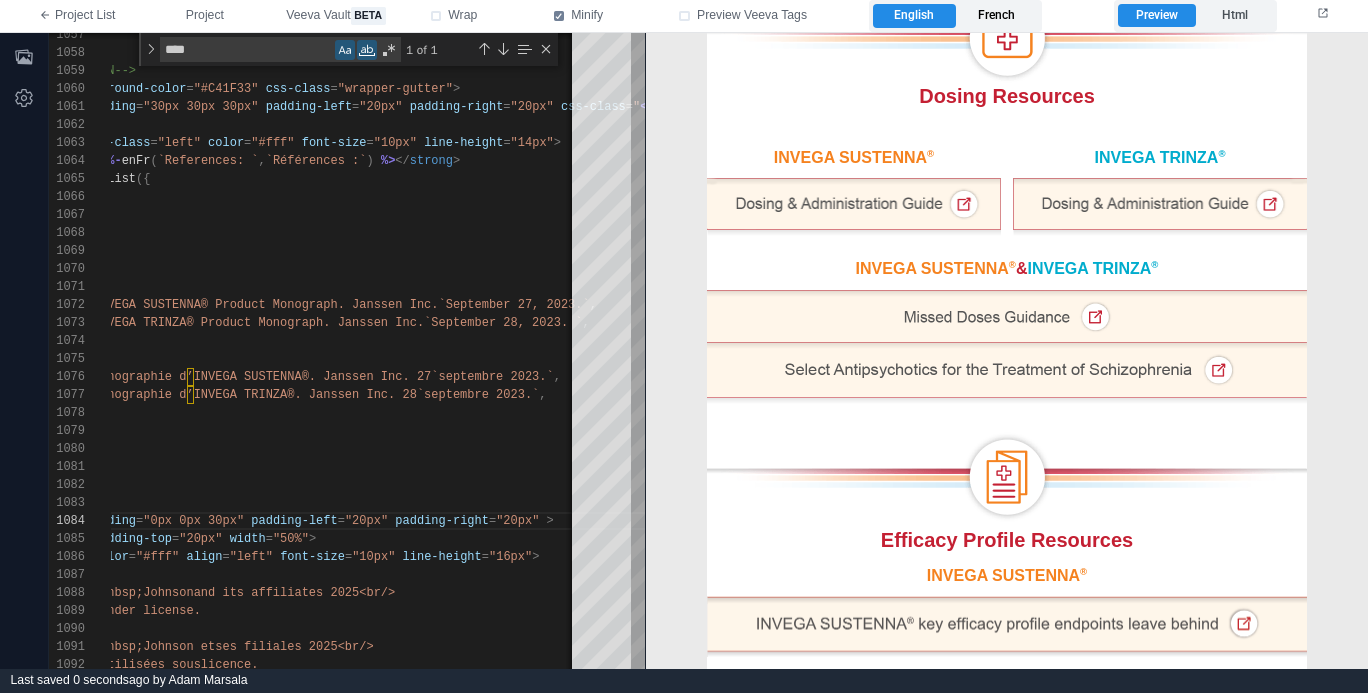 click on "French" at bounding box center (997, 16) 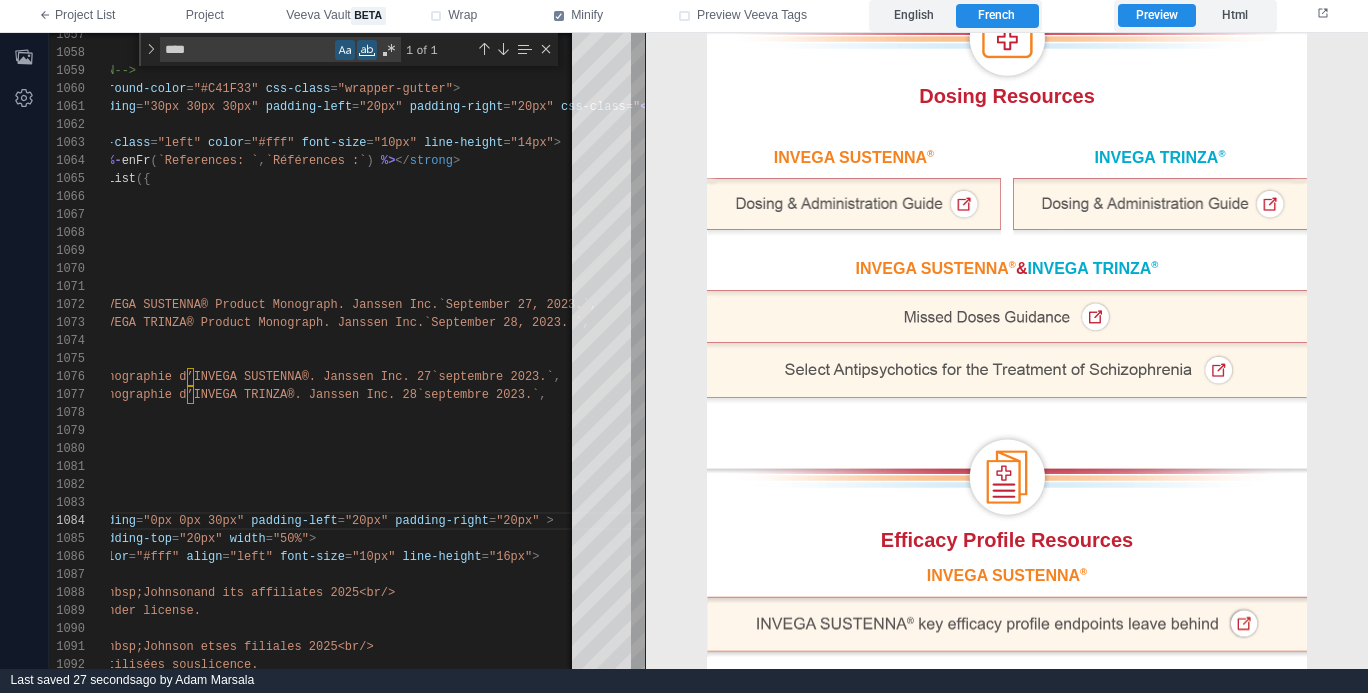 scroll, scrollTop: 566, scrollLeft: 0, axis: vertical 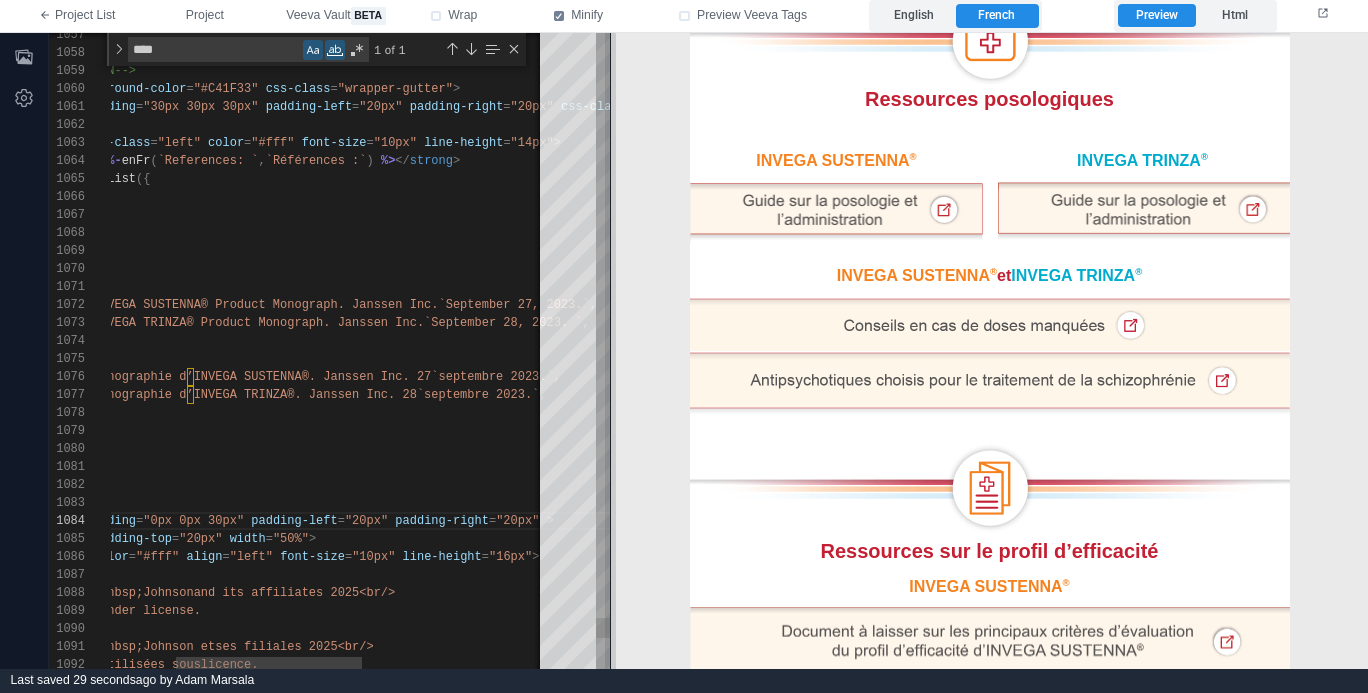 drag, startPoint x: 648, startPoint y: 247, endPoint x: 613, endPoint y: 296, distance: 60.216278 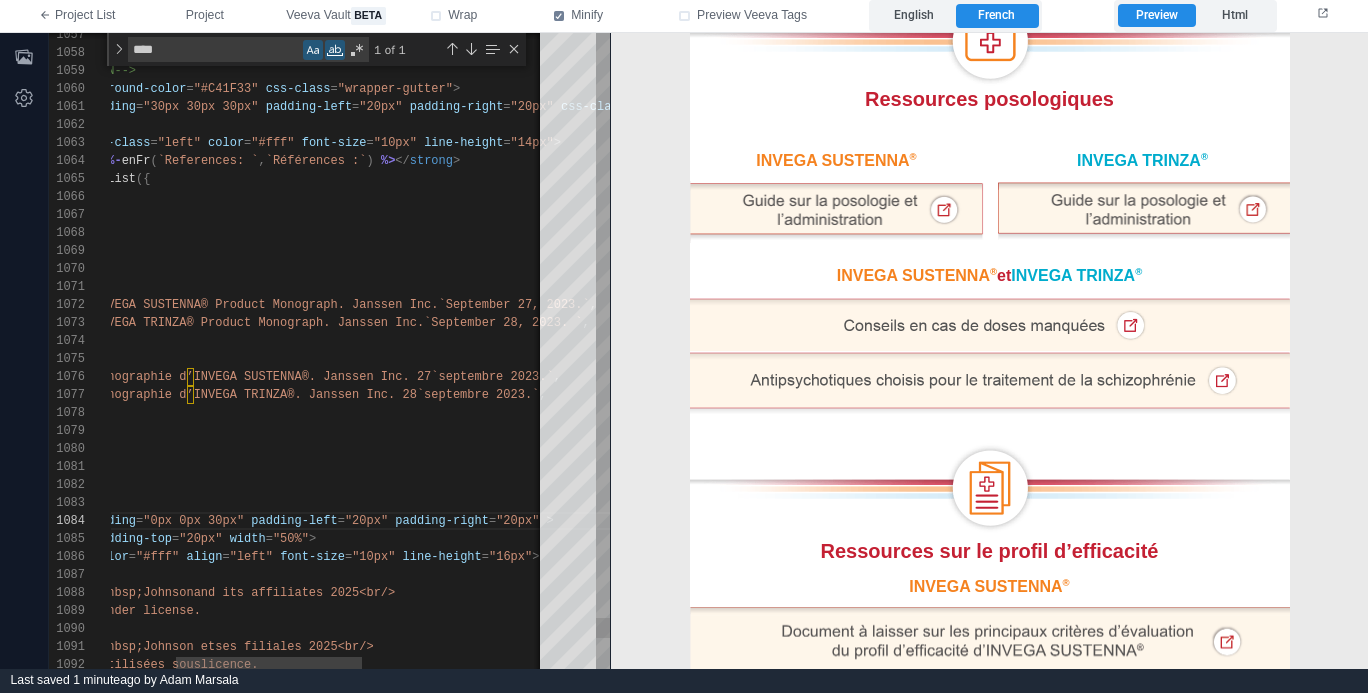type on "**********" 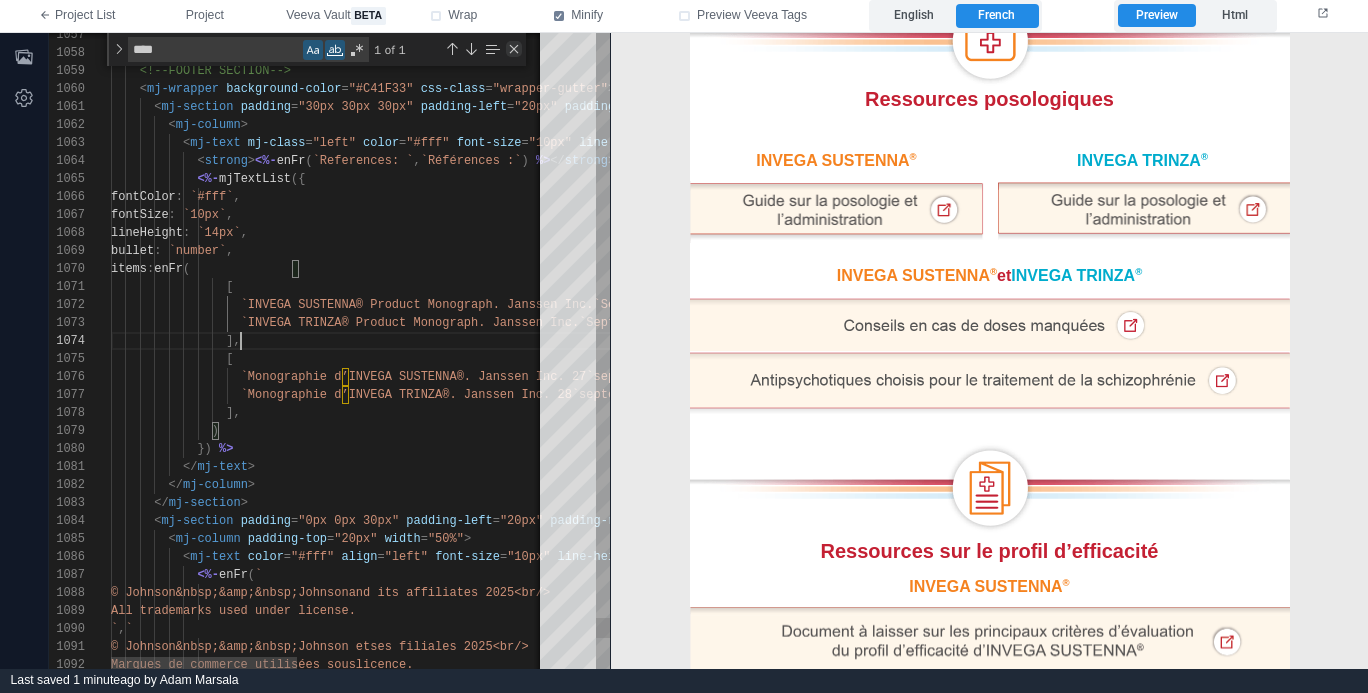 click at bounding box center (514, 49) 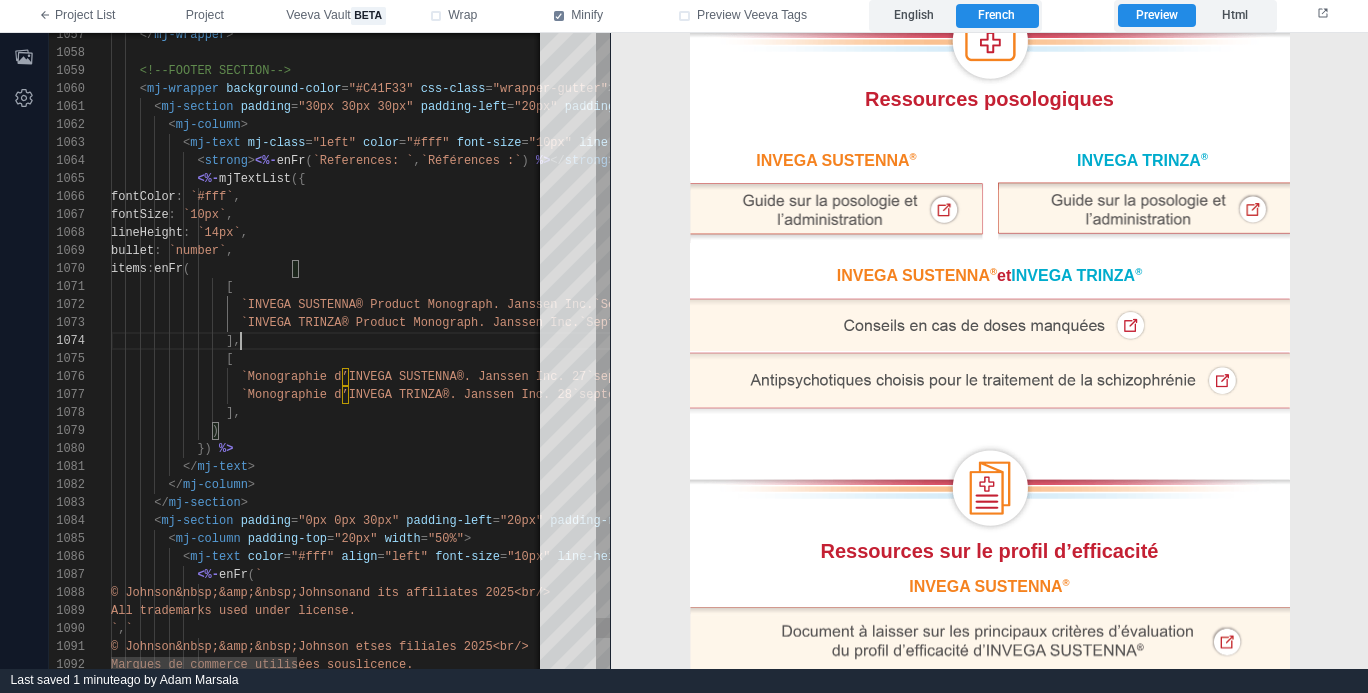 scroll, scrollTop: 54, scrollLeft: 130, axis: both 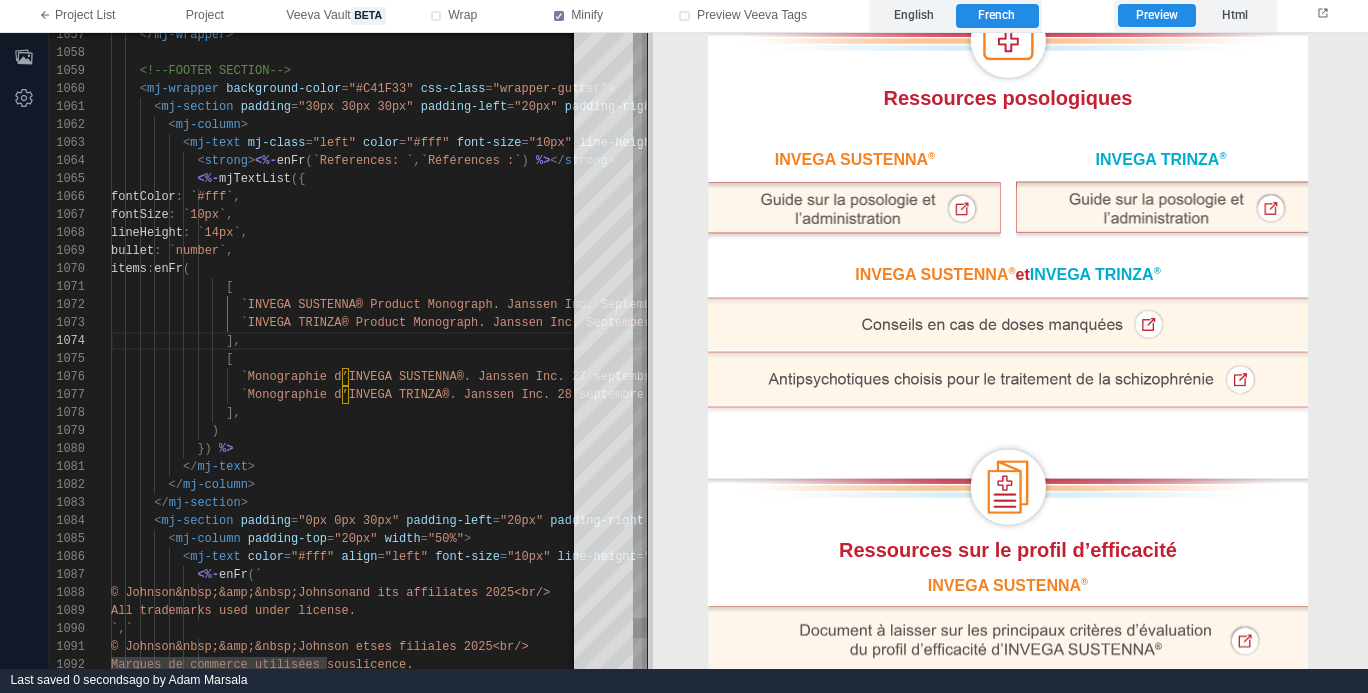 drag, startPoint x: 610, startPoint y: 305, endPoint x: 647, endPoint y: 318, distance: 39.217342 